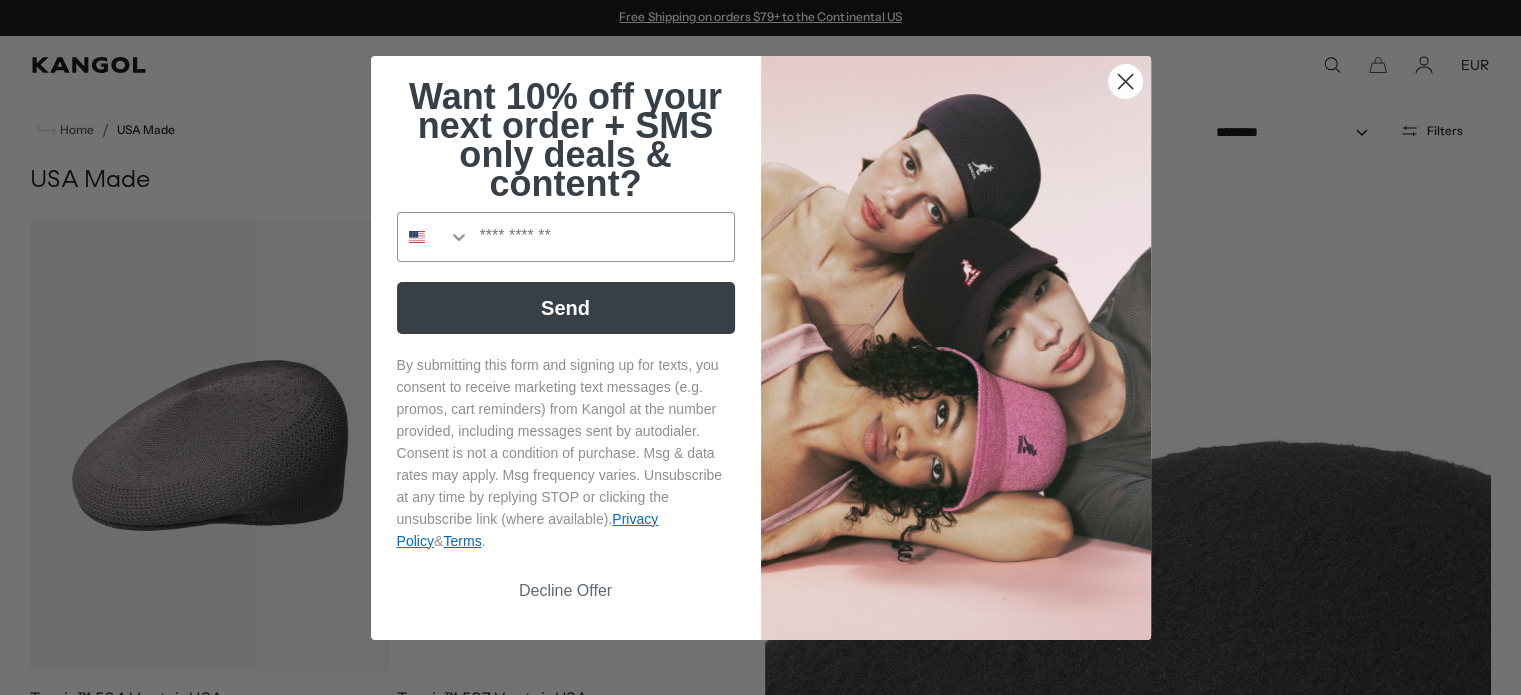 scroll, scrollTop: 0, scrollLeft: 0, axis: both 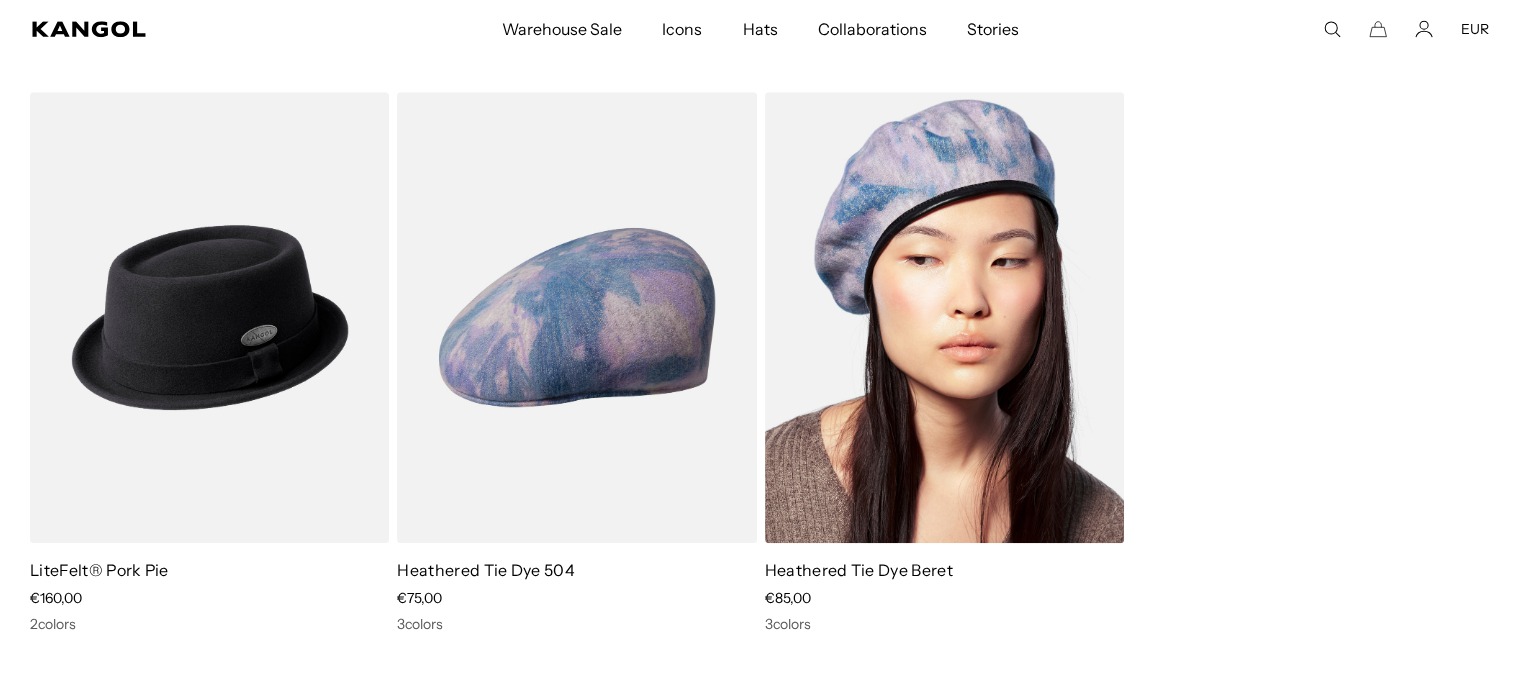 click at bounding box center (944, 317) 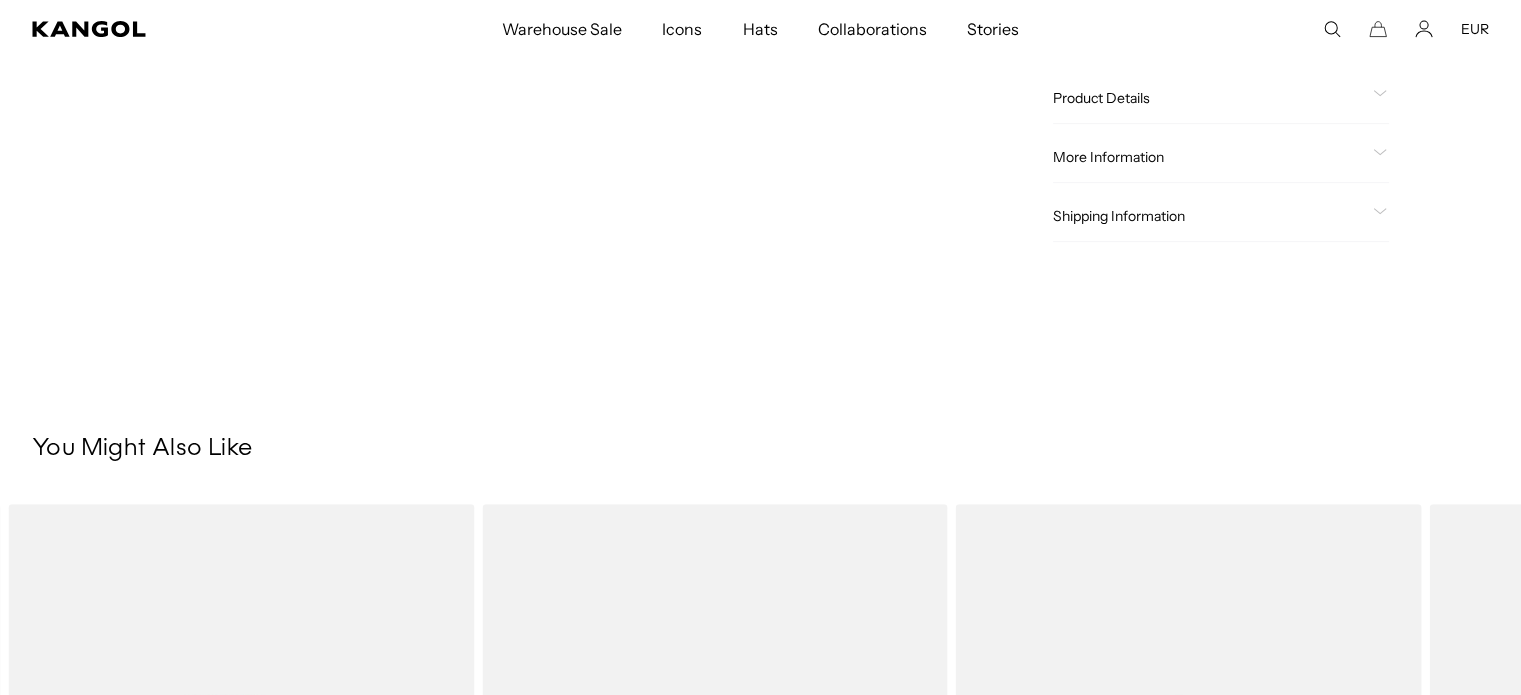 scroll, scrollTop: 700, scrollLeft: 0, axis: vertical 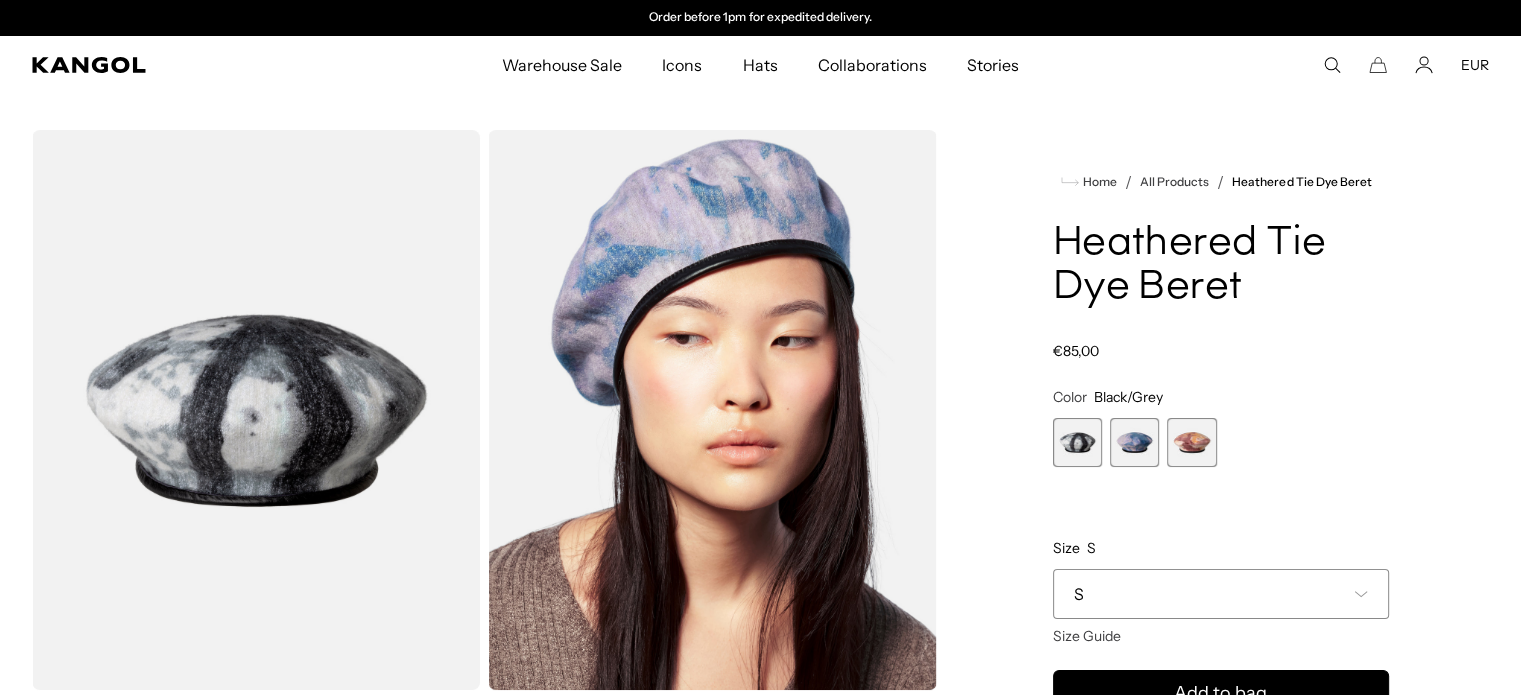 click at bounding box center (712, 410) 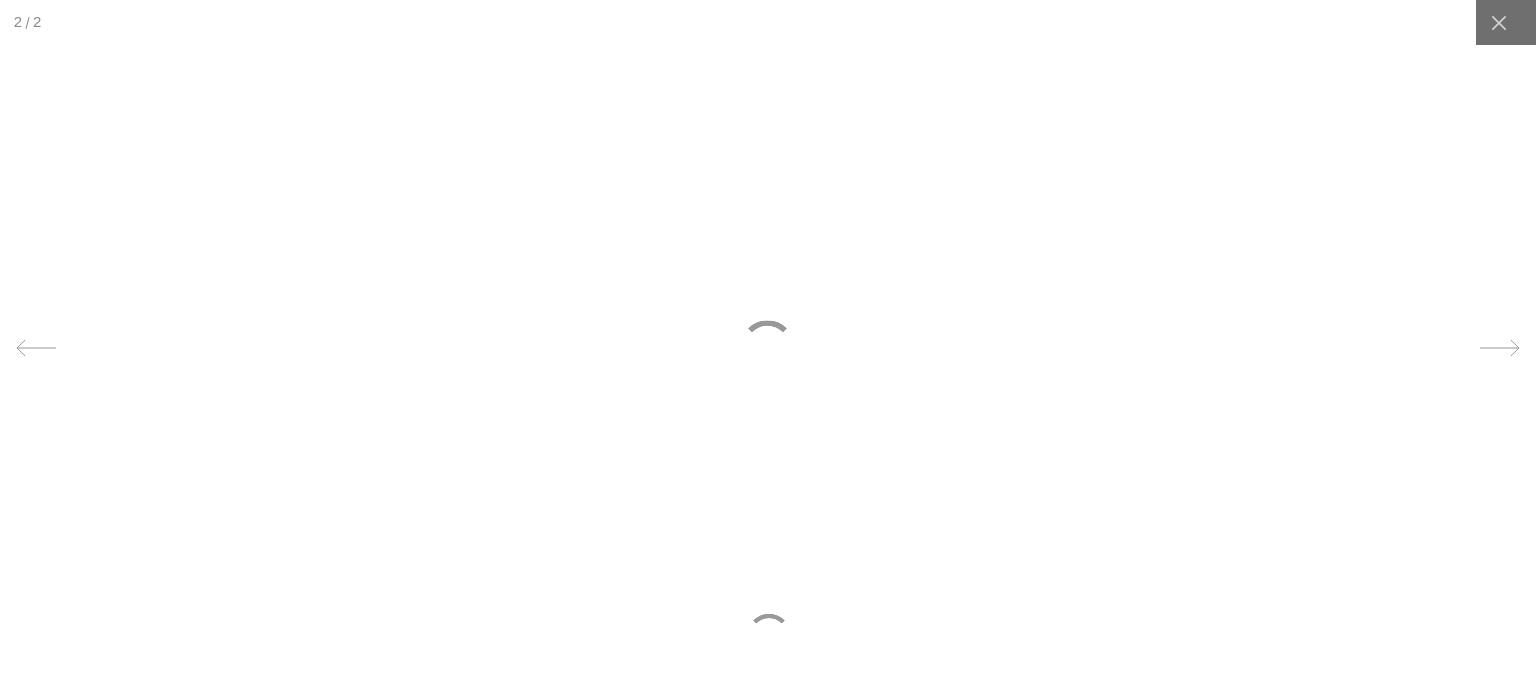scroll, scrollTop: 0, scrollLeft: 0, axis: both 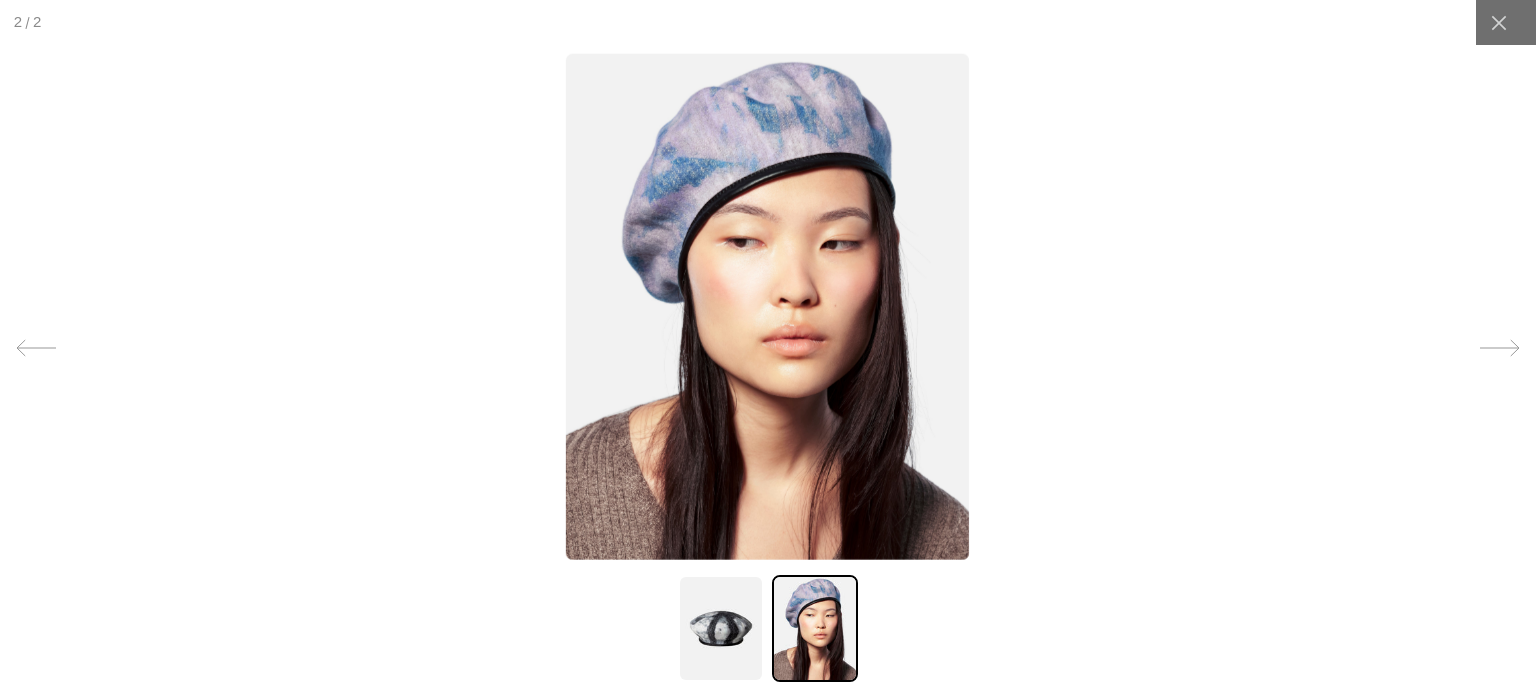 click at bounding box center [767, 306] 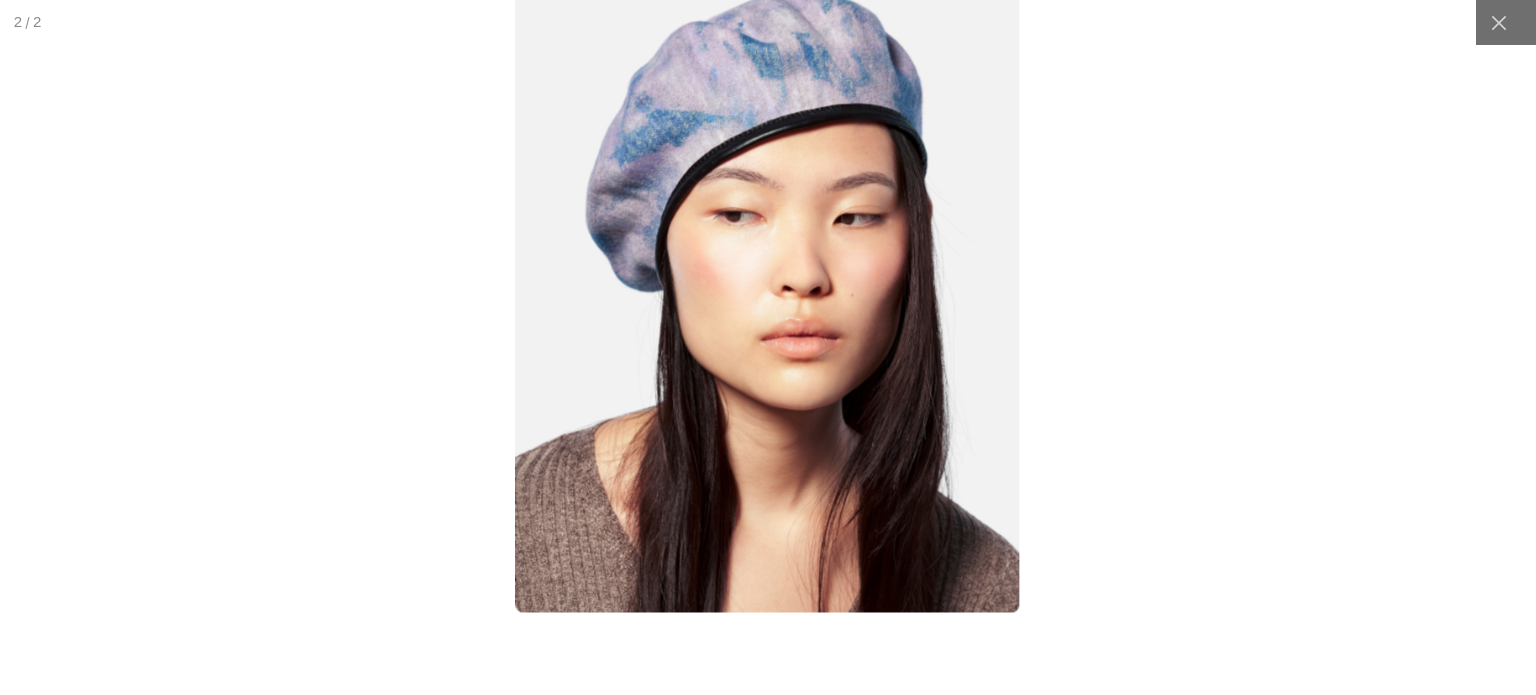 click at bounding box center [768, 296] 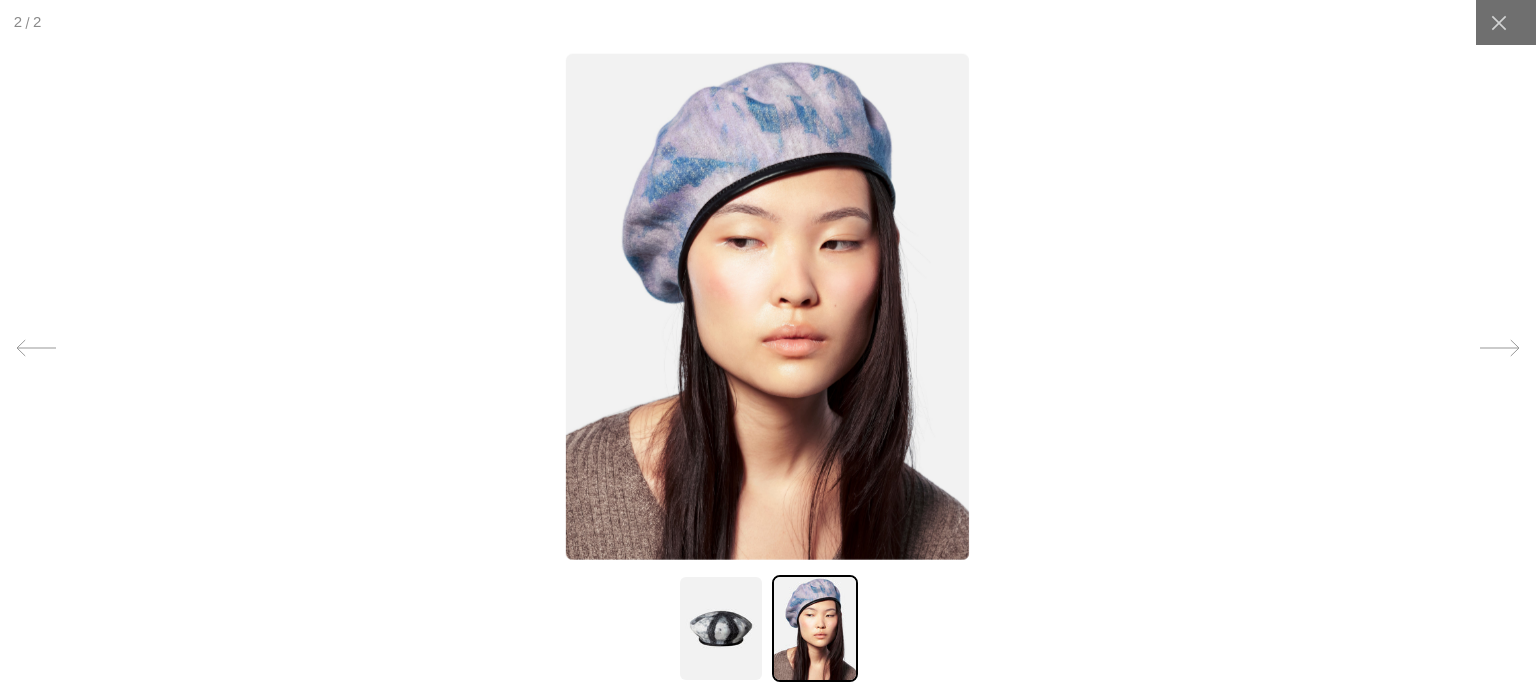 click at bounding box center (767, 306) 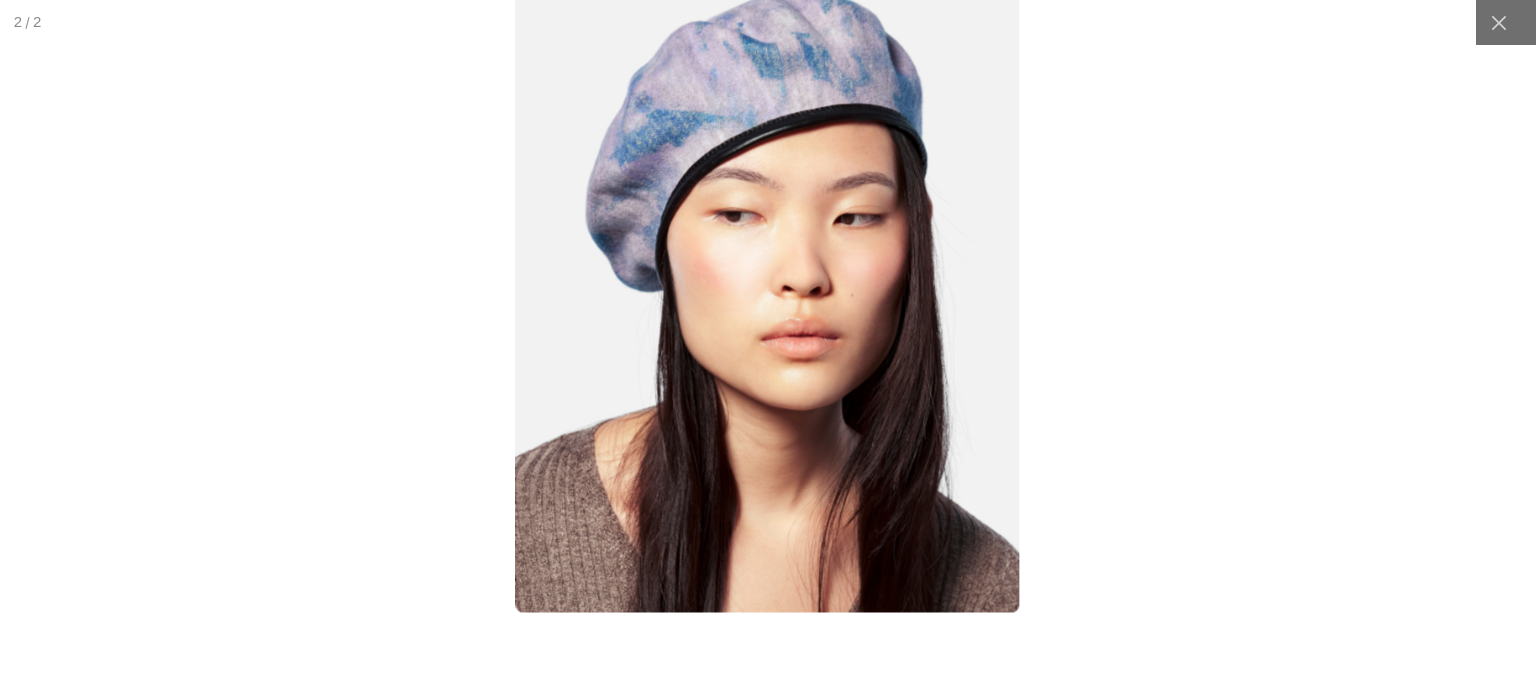 scroll, scrollTop: 0, scrollLeft: 412, axis: horizontal 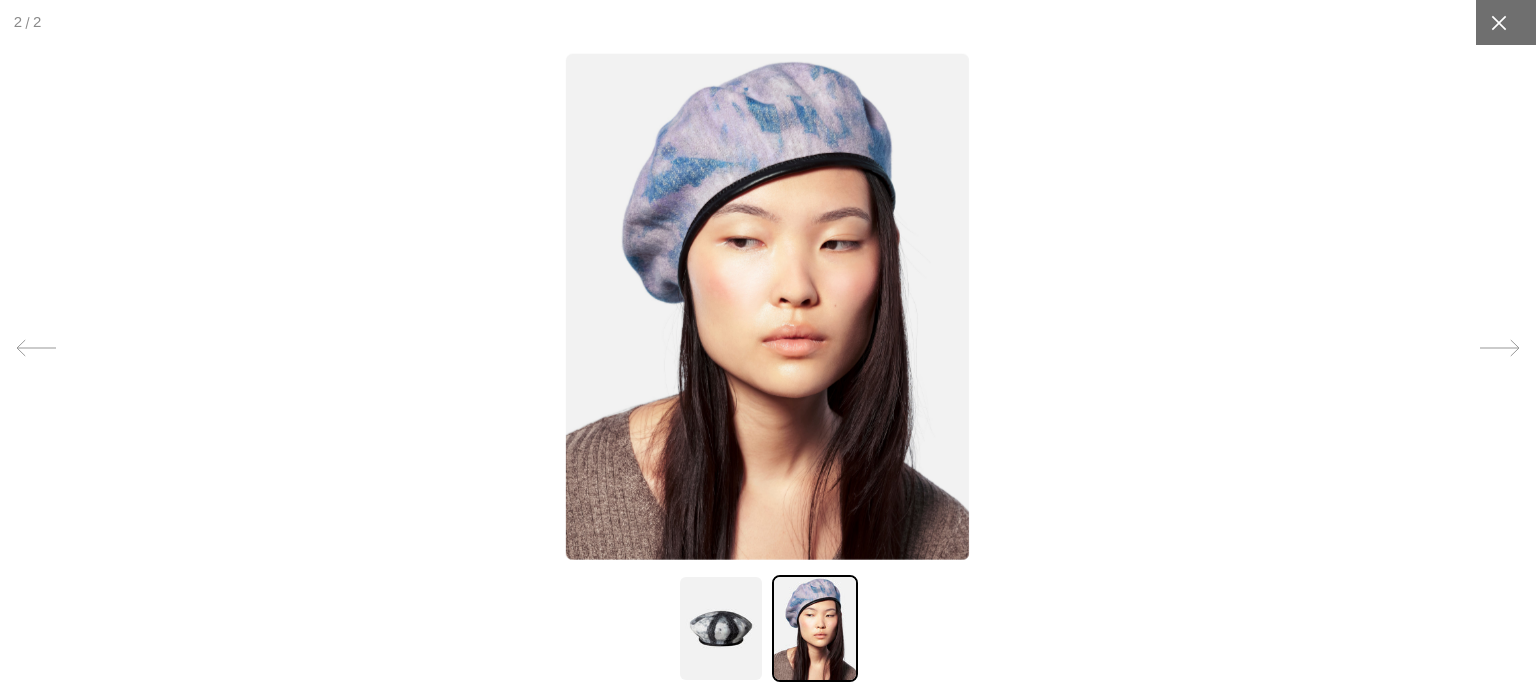 click 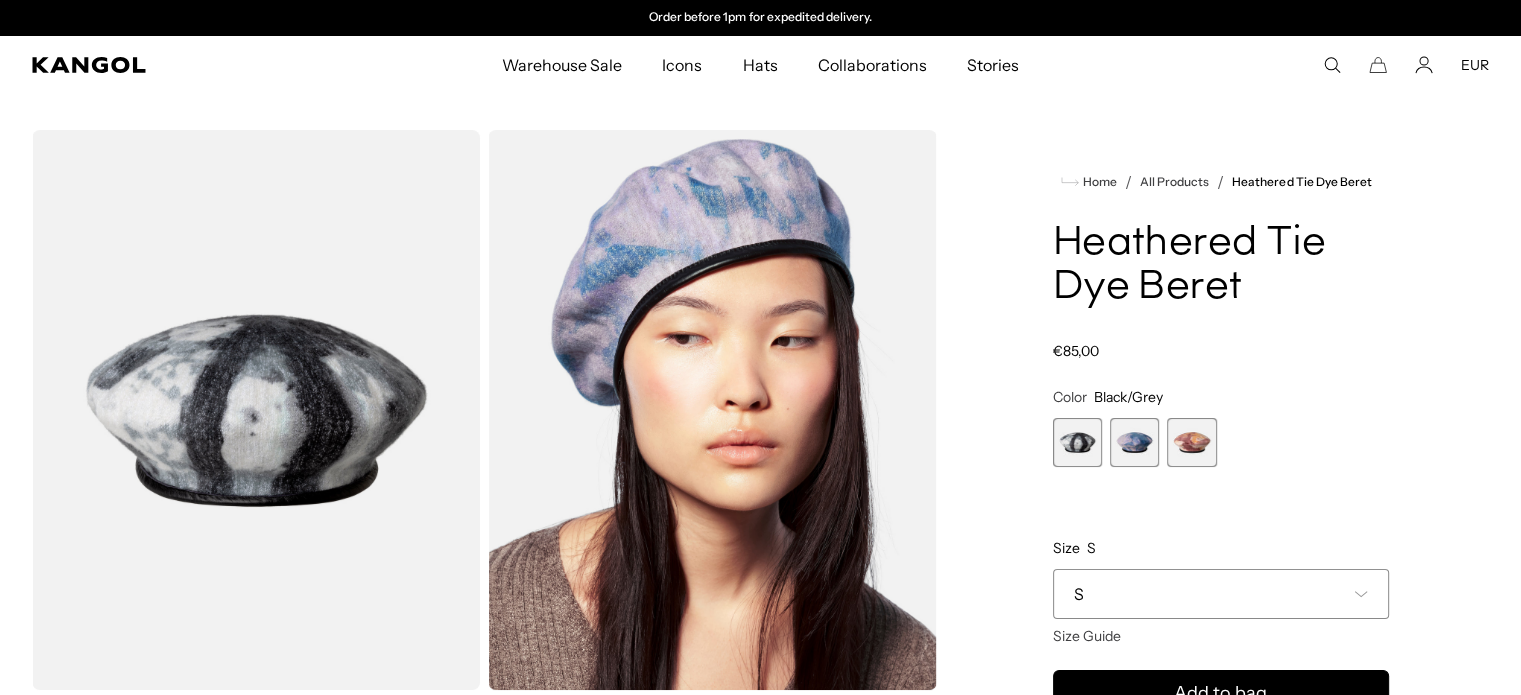 click at bounding box center (256, 410) 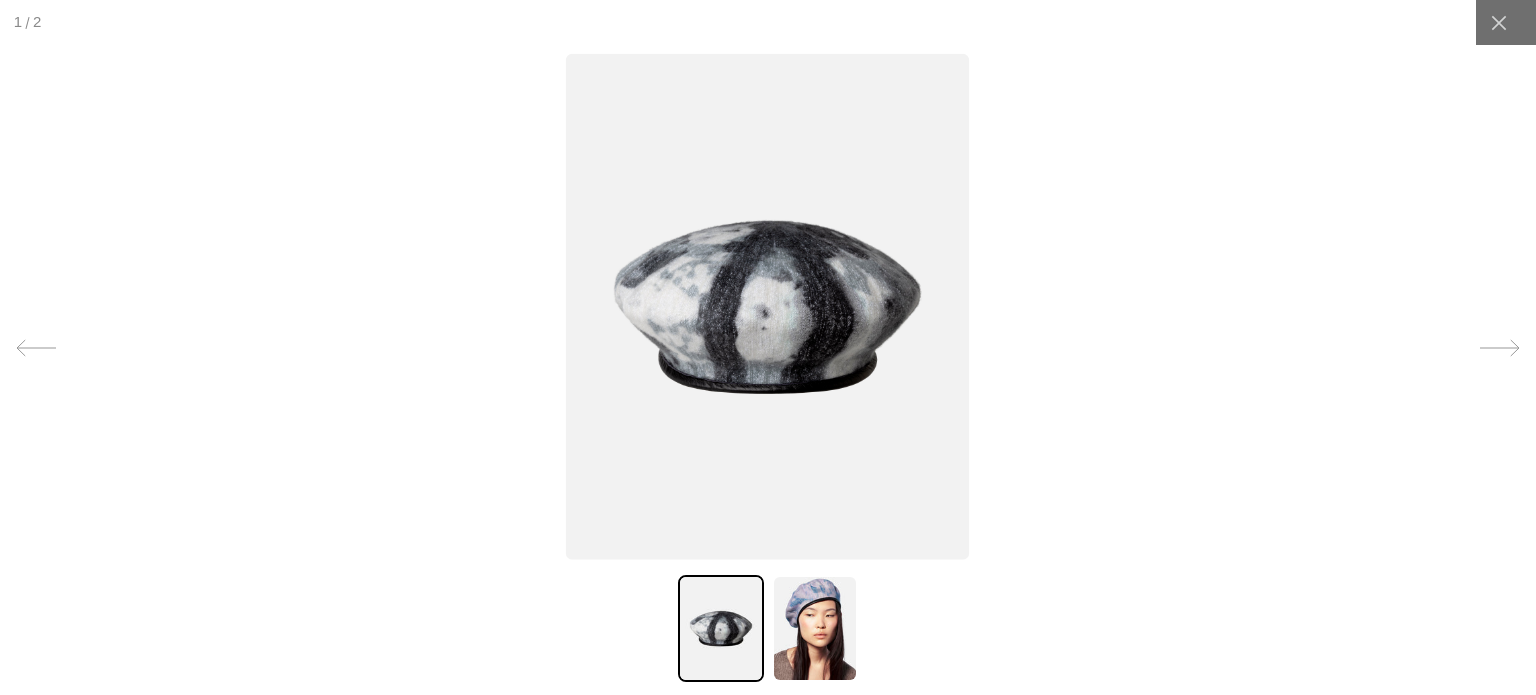 scroll, scrollTop: 0, scrollLeft: 0, axis: both 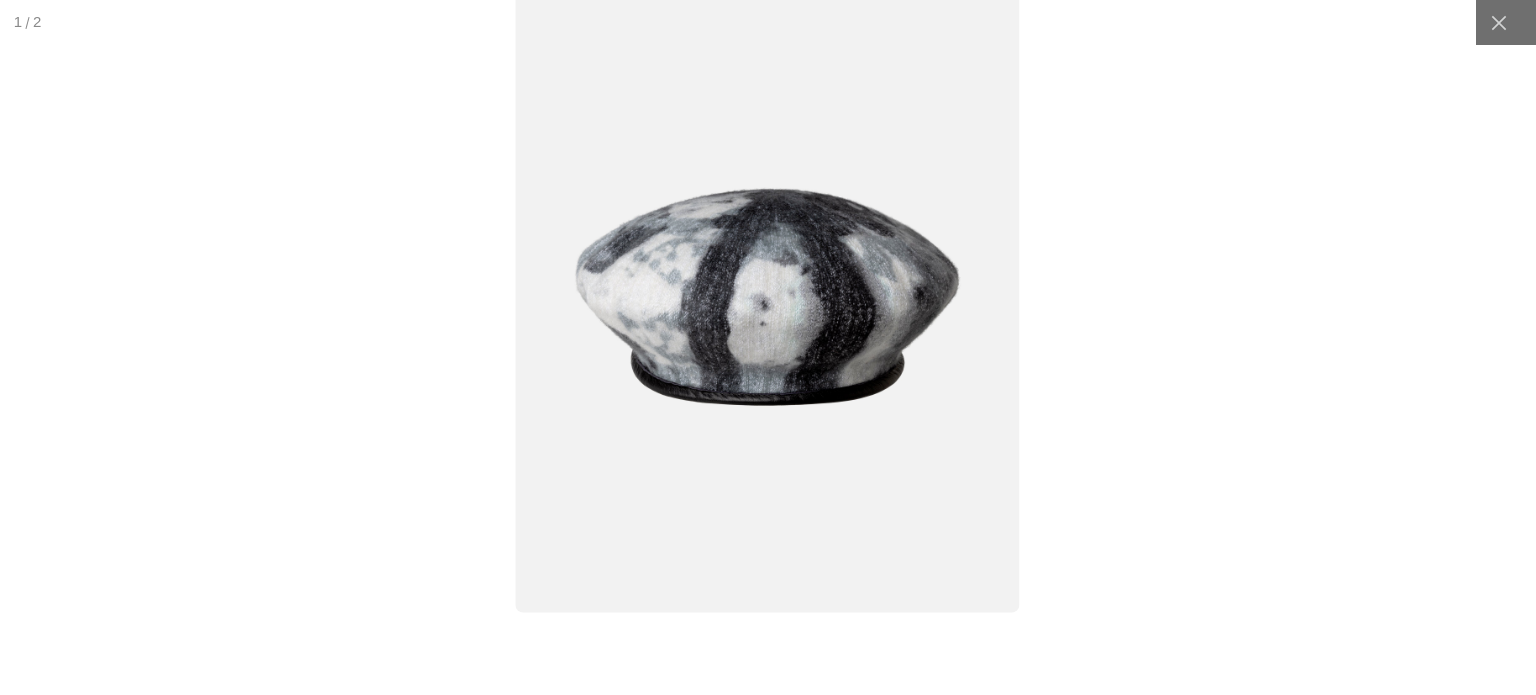 click at bounding box center [768, 296] 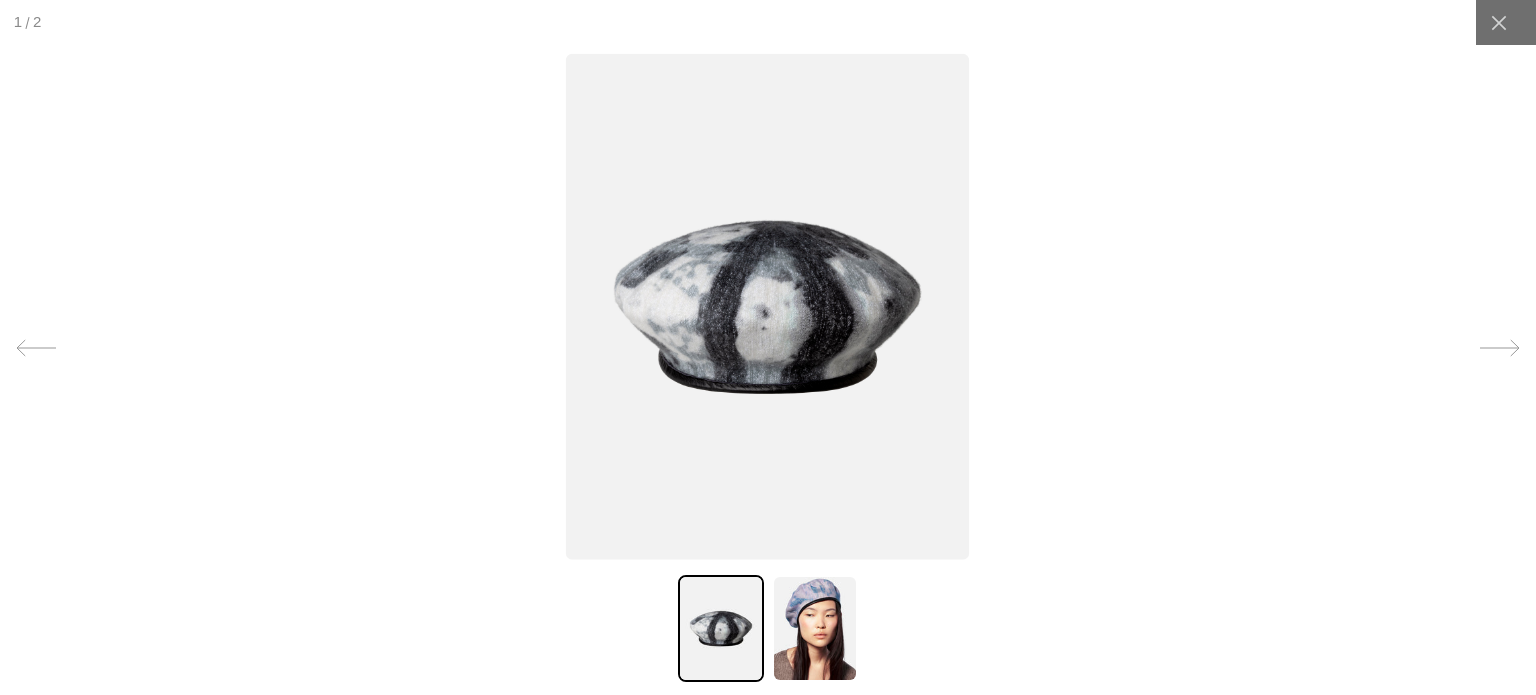 click at bounding box center [767, 306] 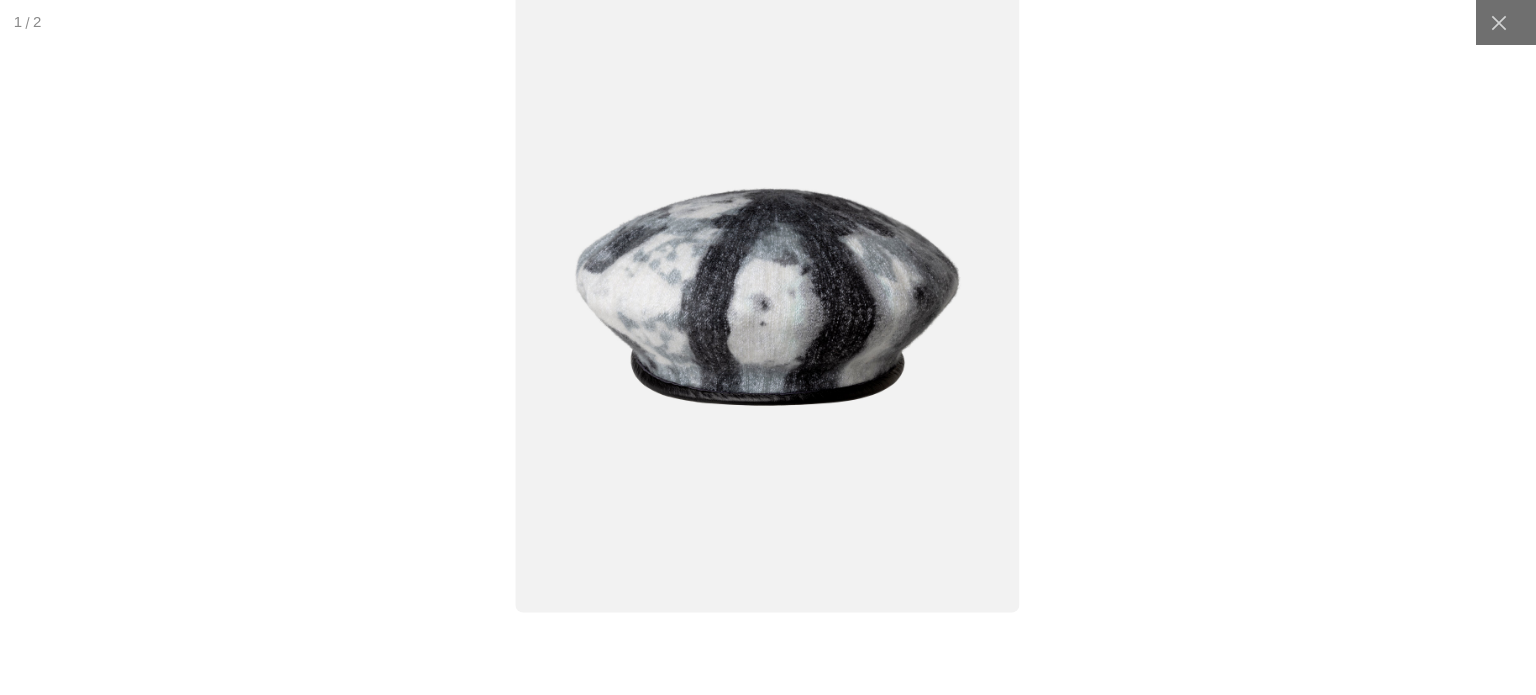 scroll, scrollTop: 0, scrollLeft: 0, axis: both 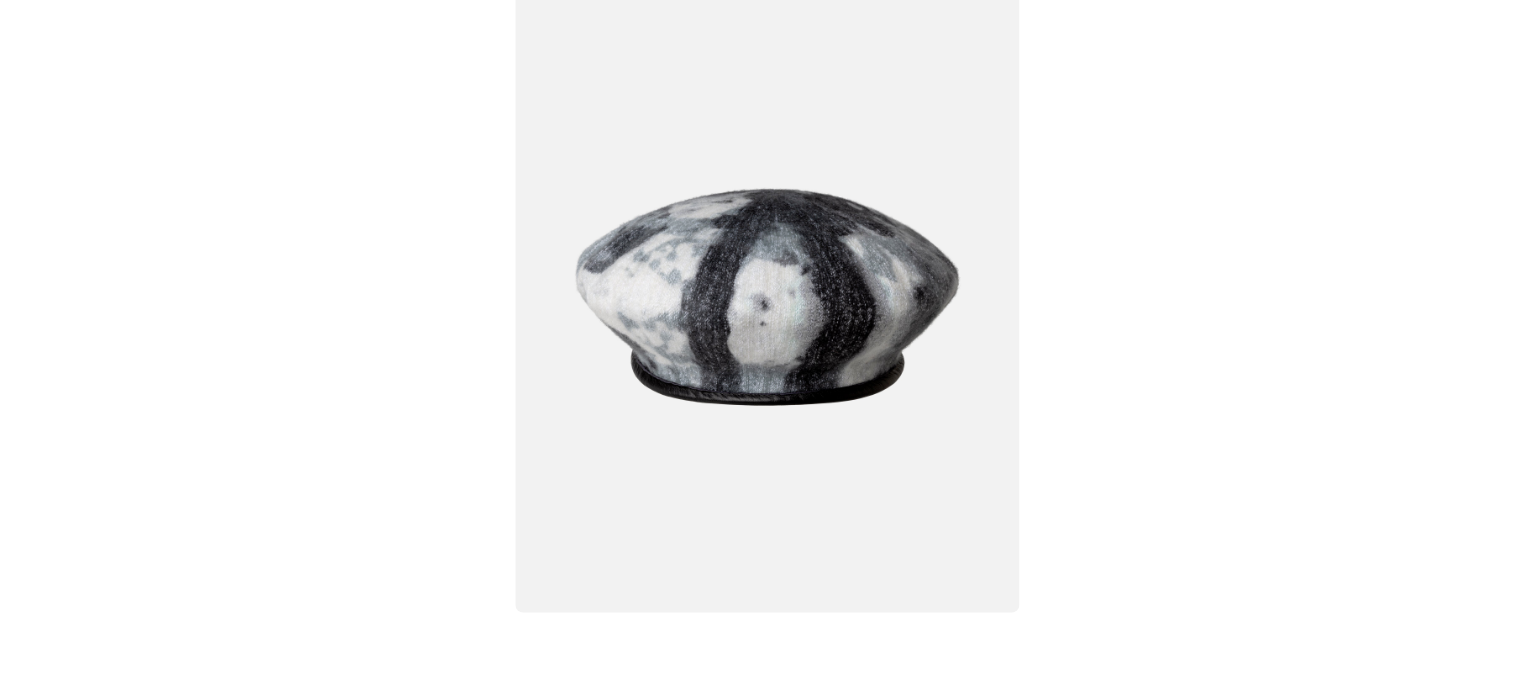 click at bounding box center (768, 296) 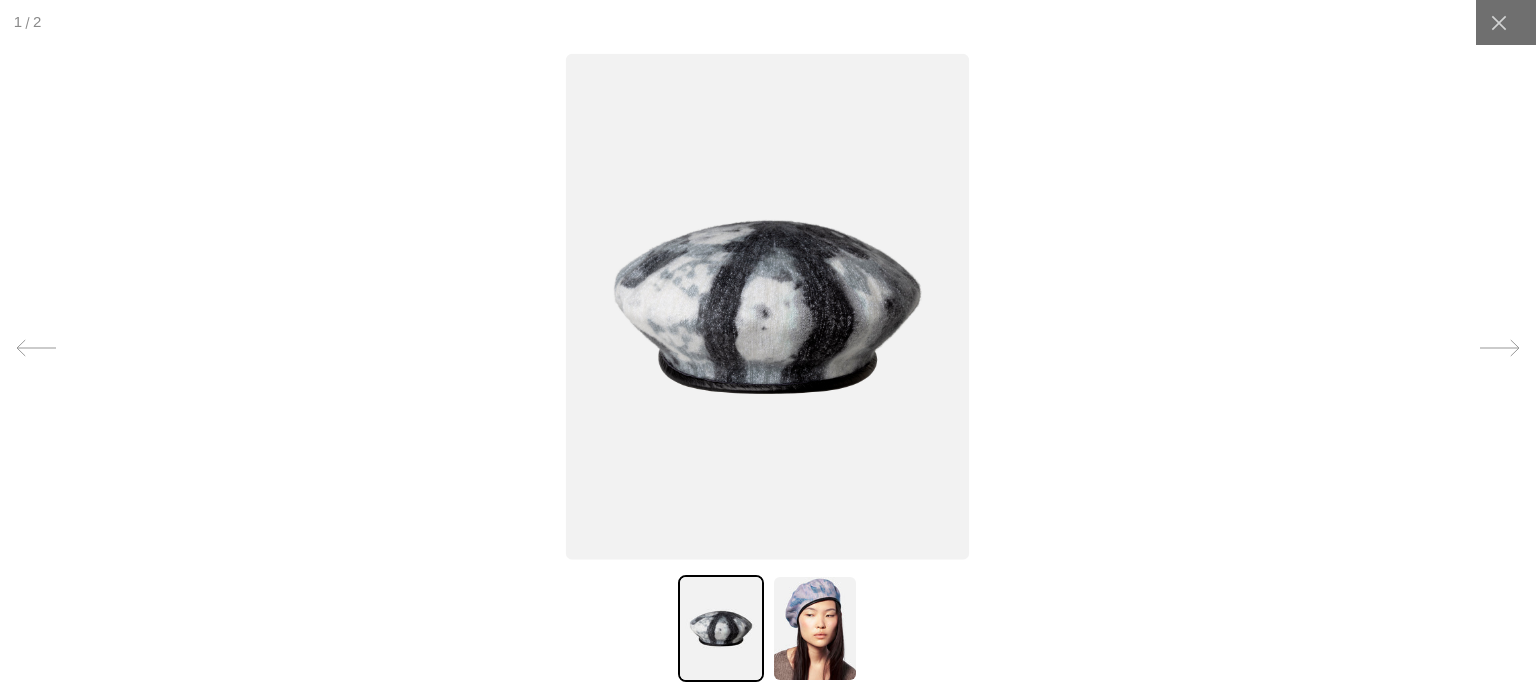 click at bounding box center [767, 306] 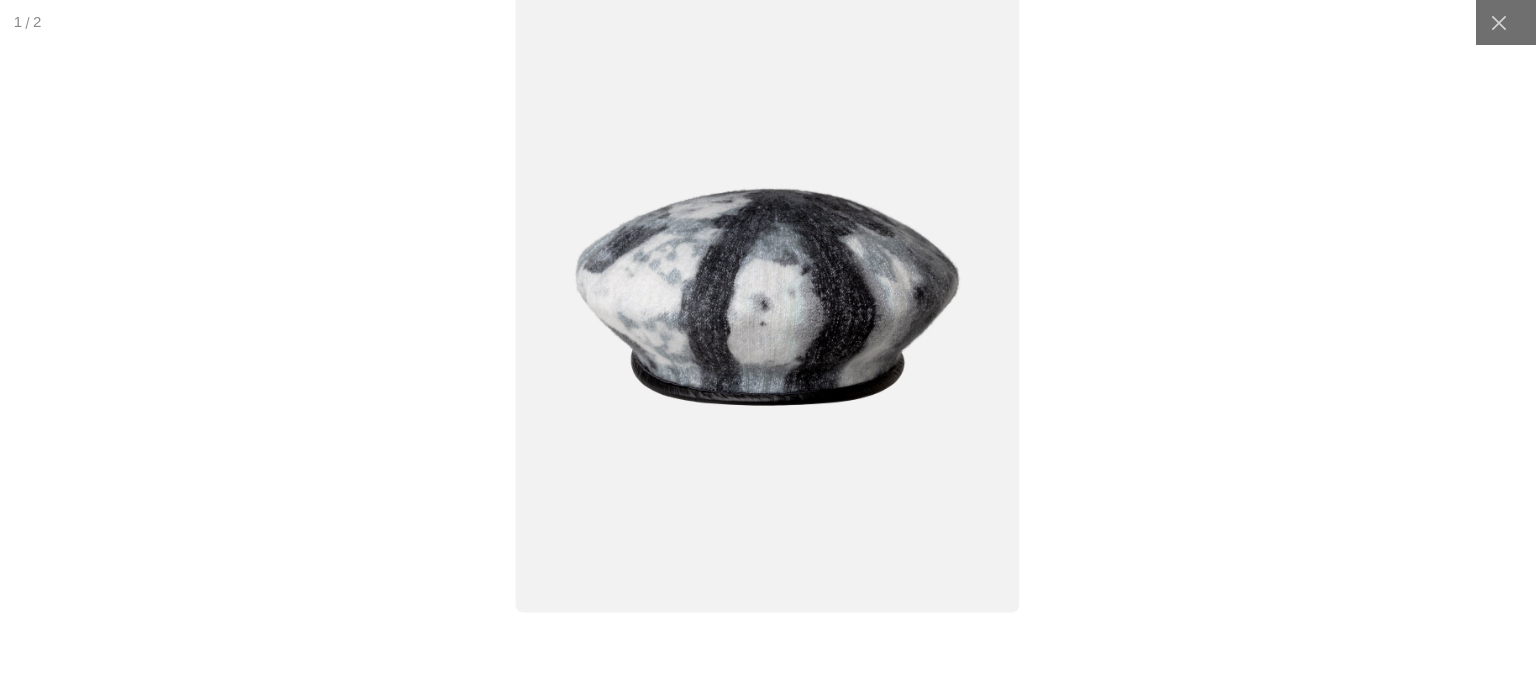 click at bounding box center [768, 296] 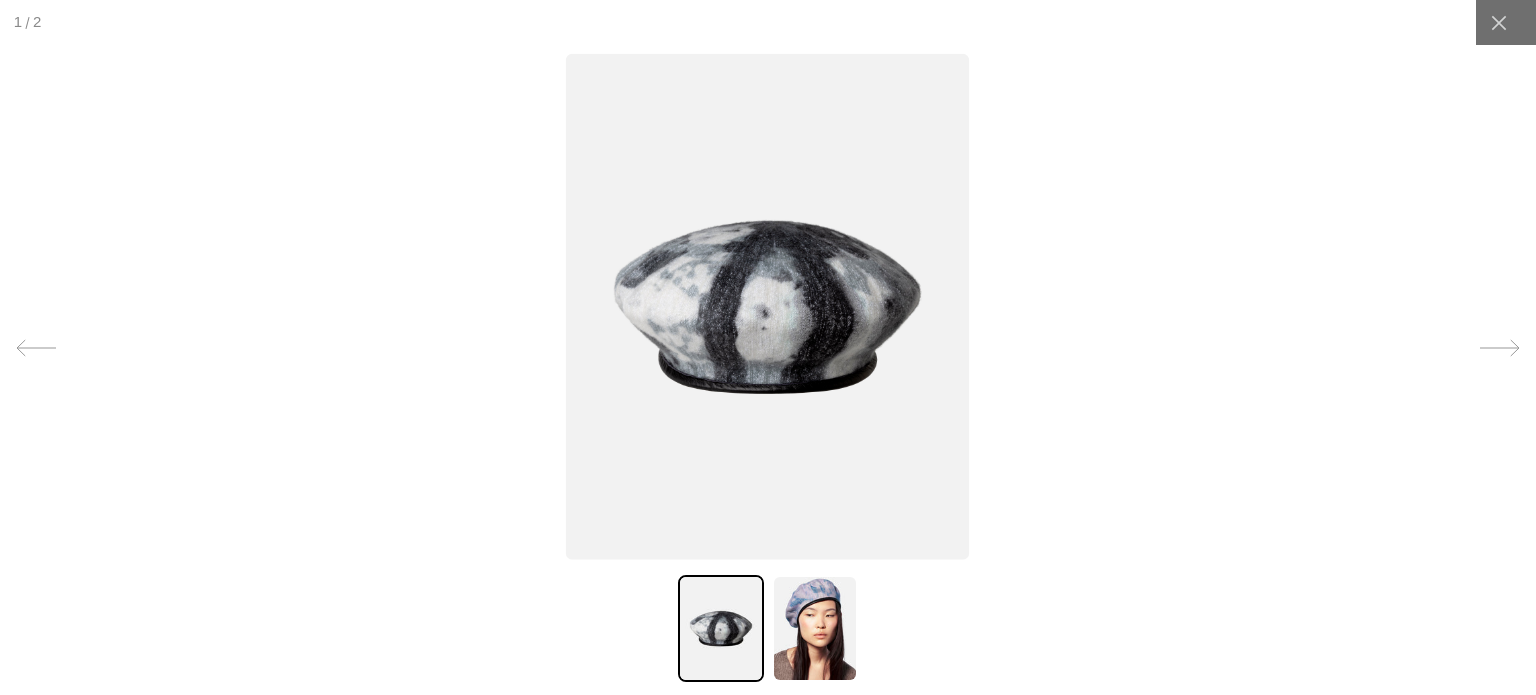 click at bounding box center (767, 306) 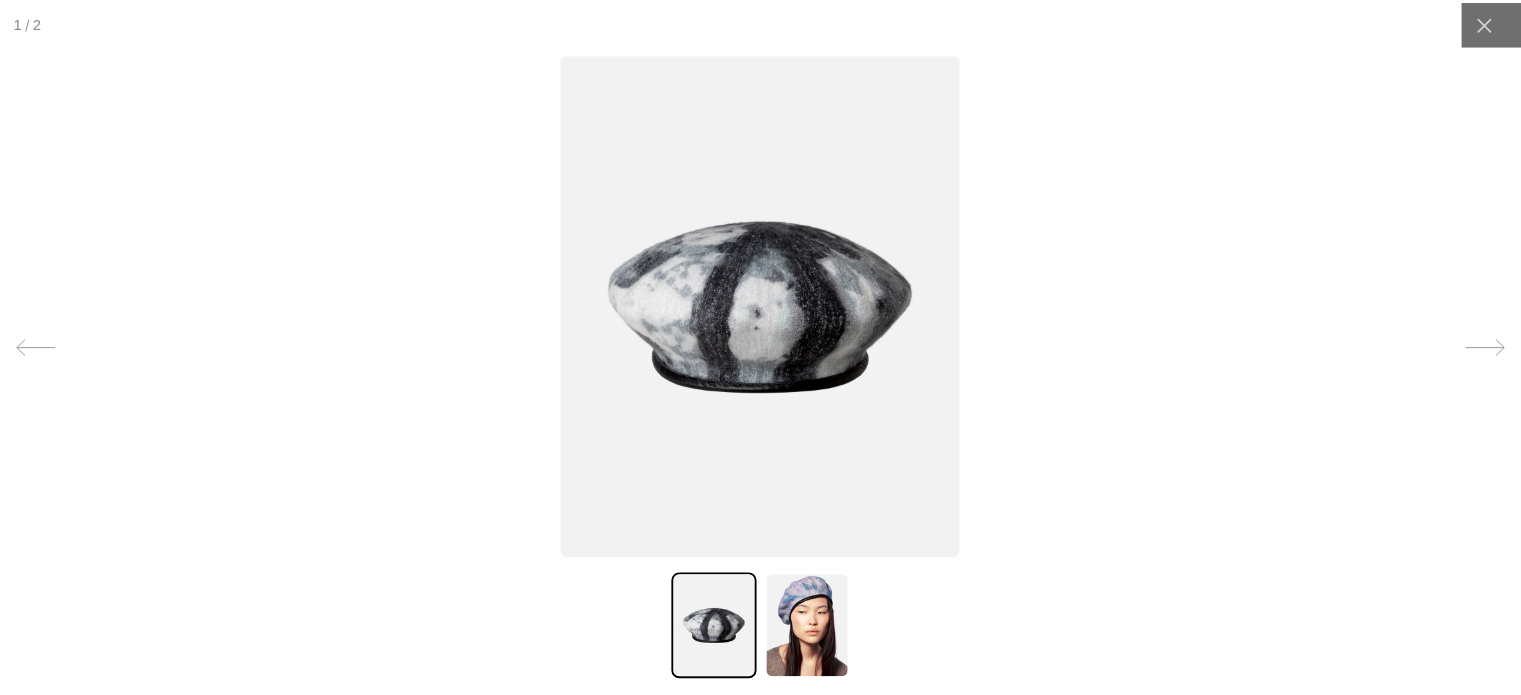 scroll, scrollTop: 0, scrollLeft: 412, axis: horizontal 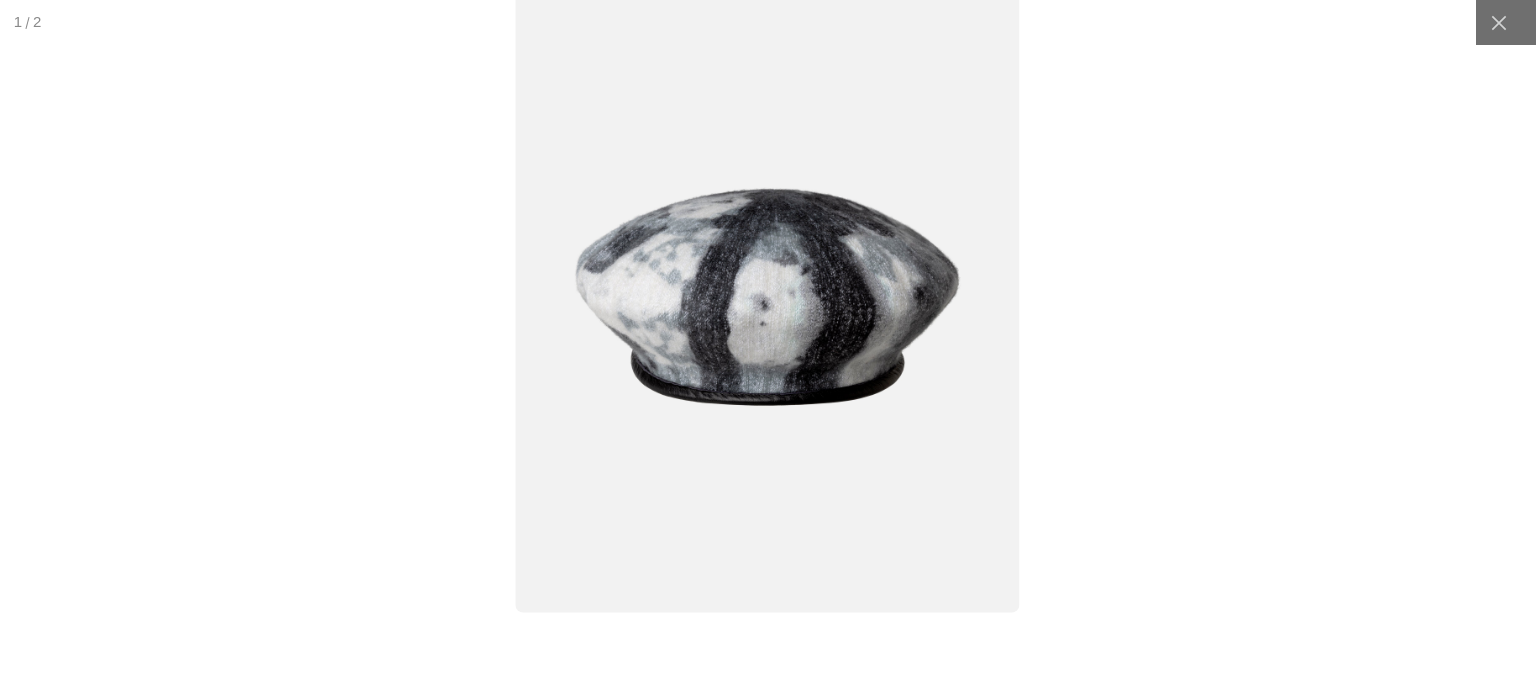 click at bounding box center (768, 296) 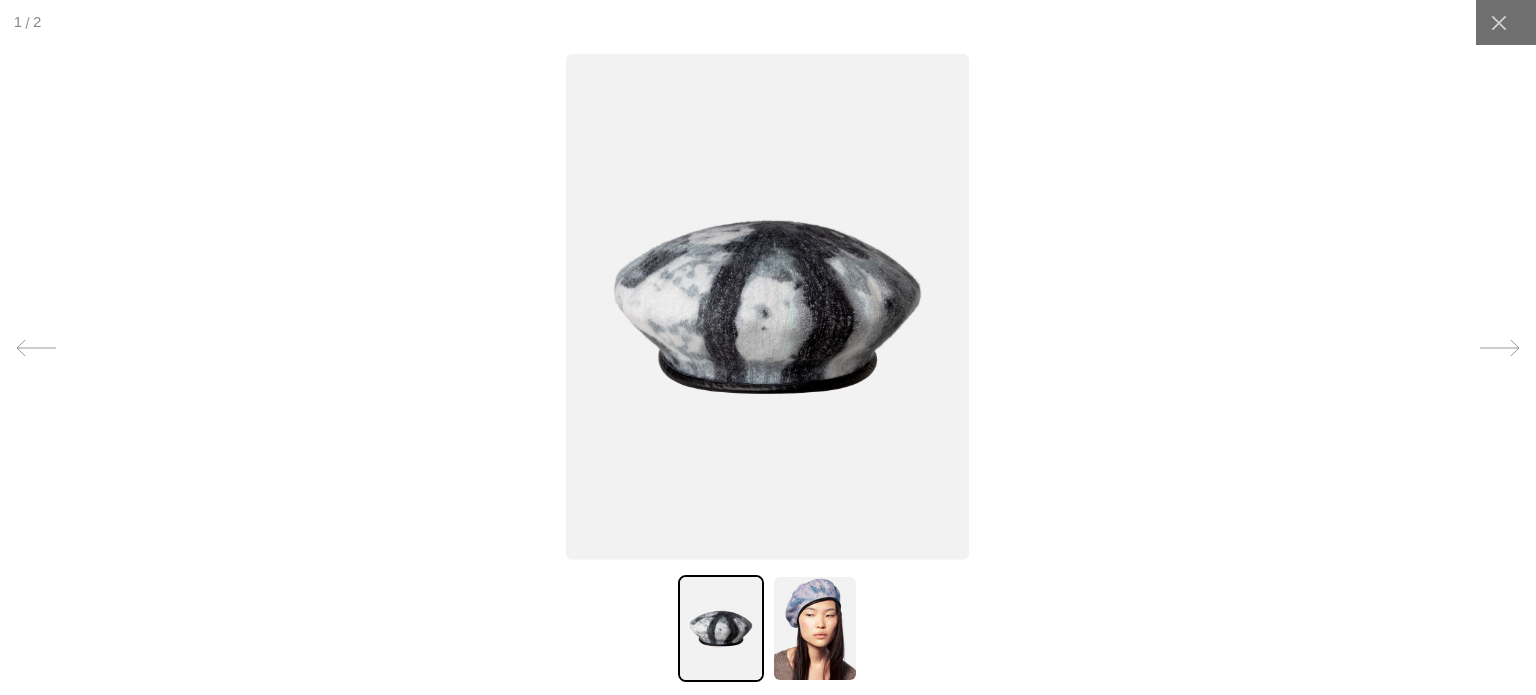 click at bounding box center (767, 306) 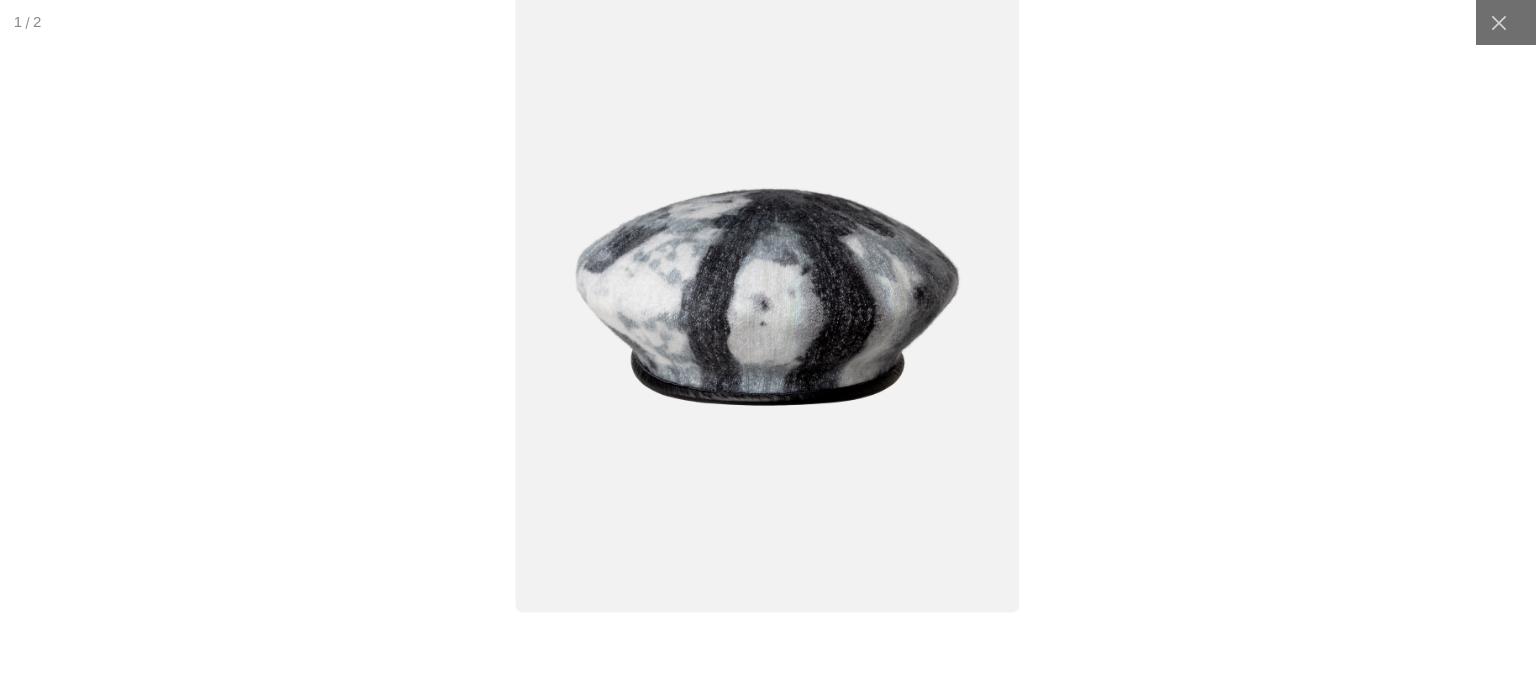 click at bounding box center (768, 296) 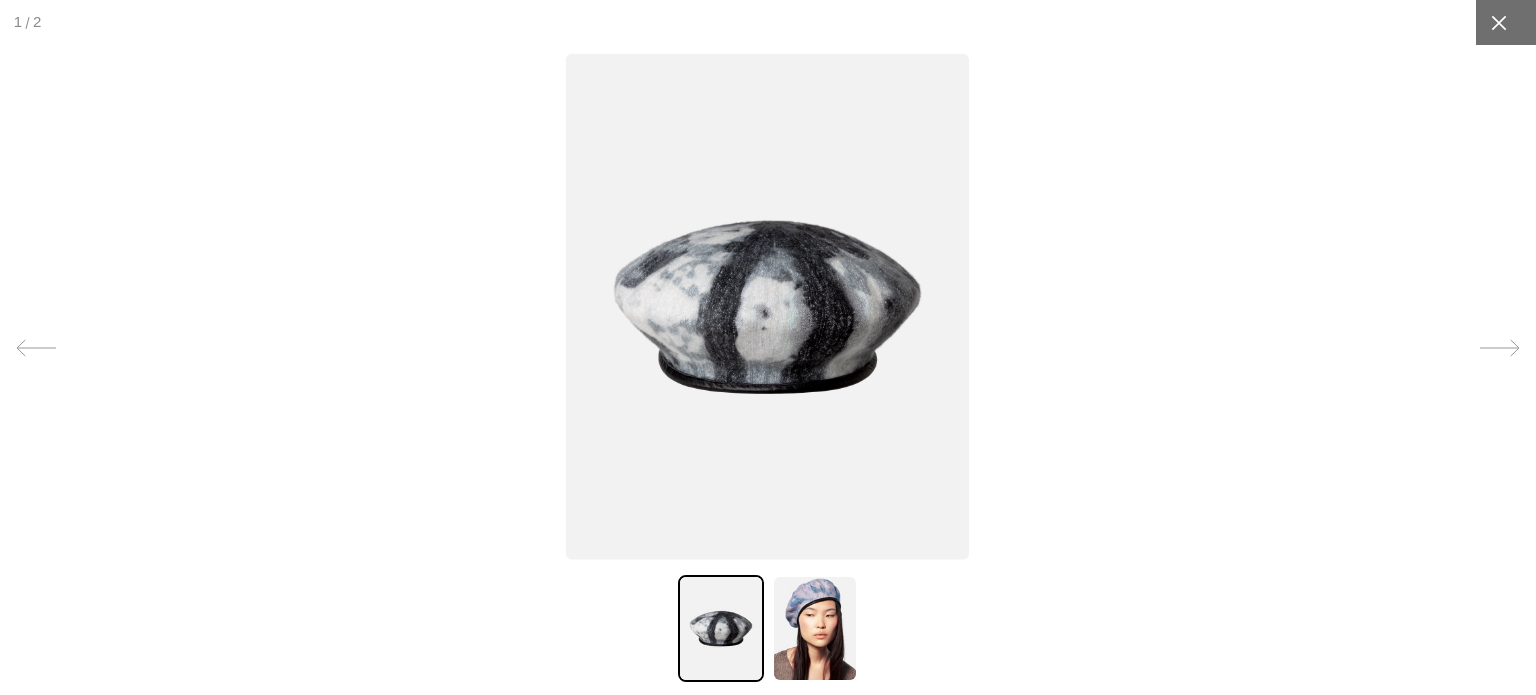 click 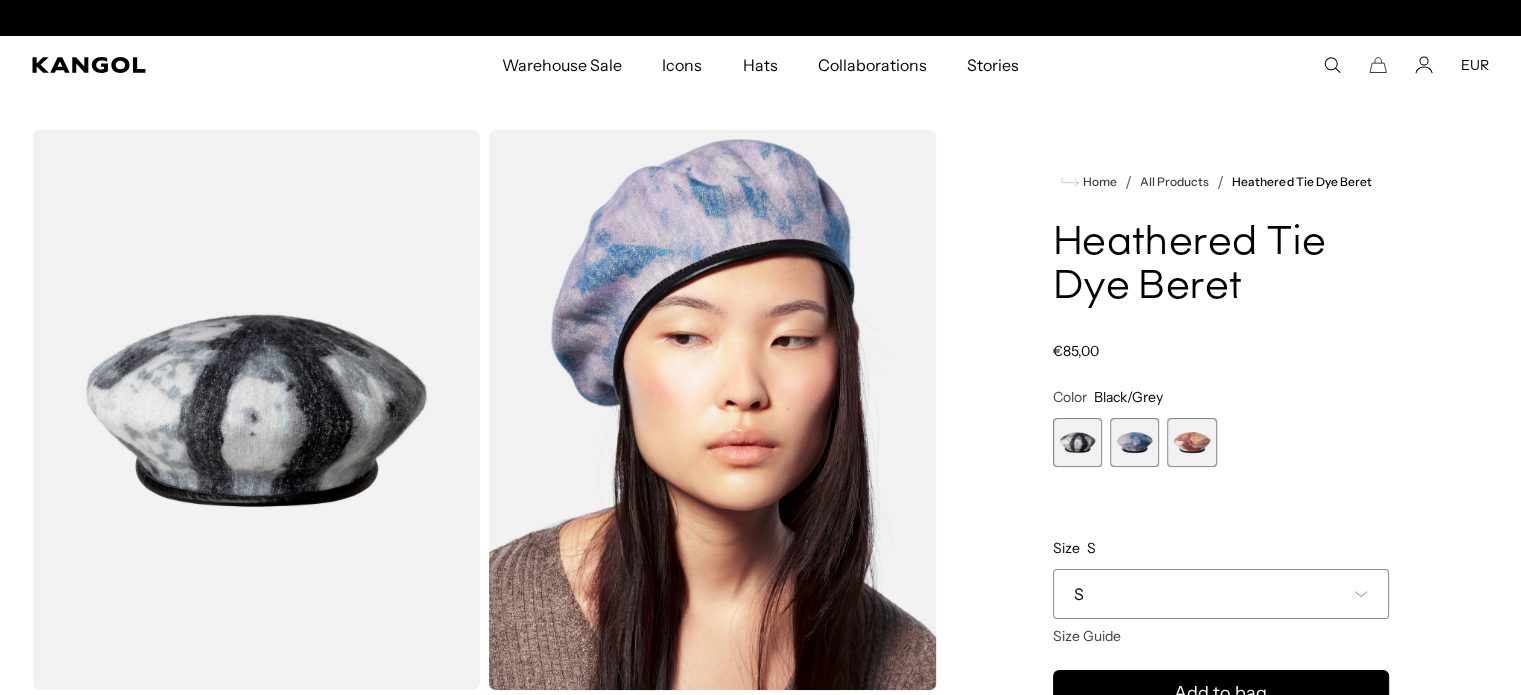 scroll, scrollTop: 0, scrollLeft: 0, axis: both 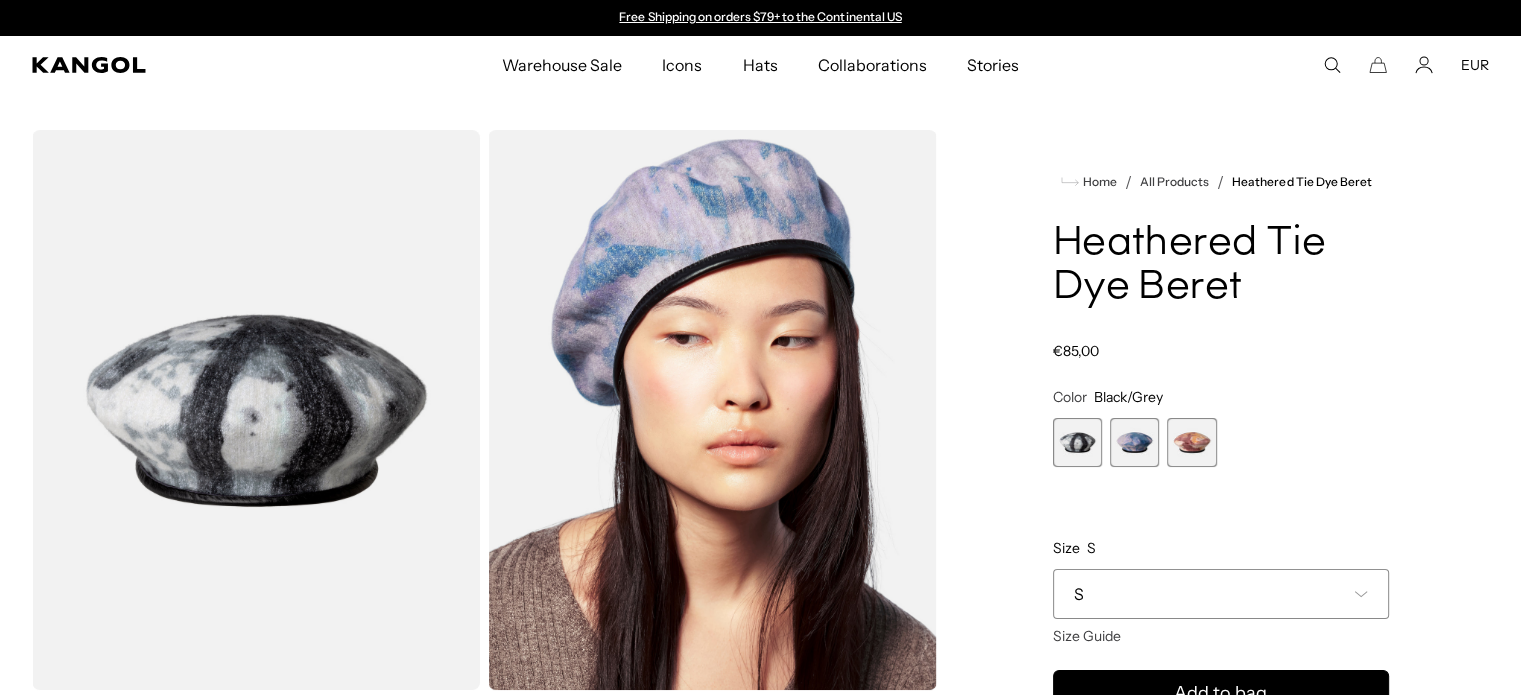 click at bounding box center (1134, 442) 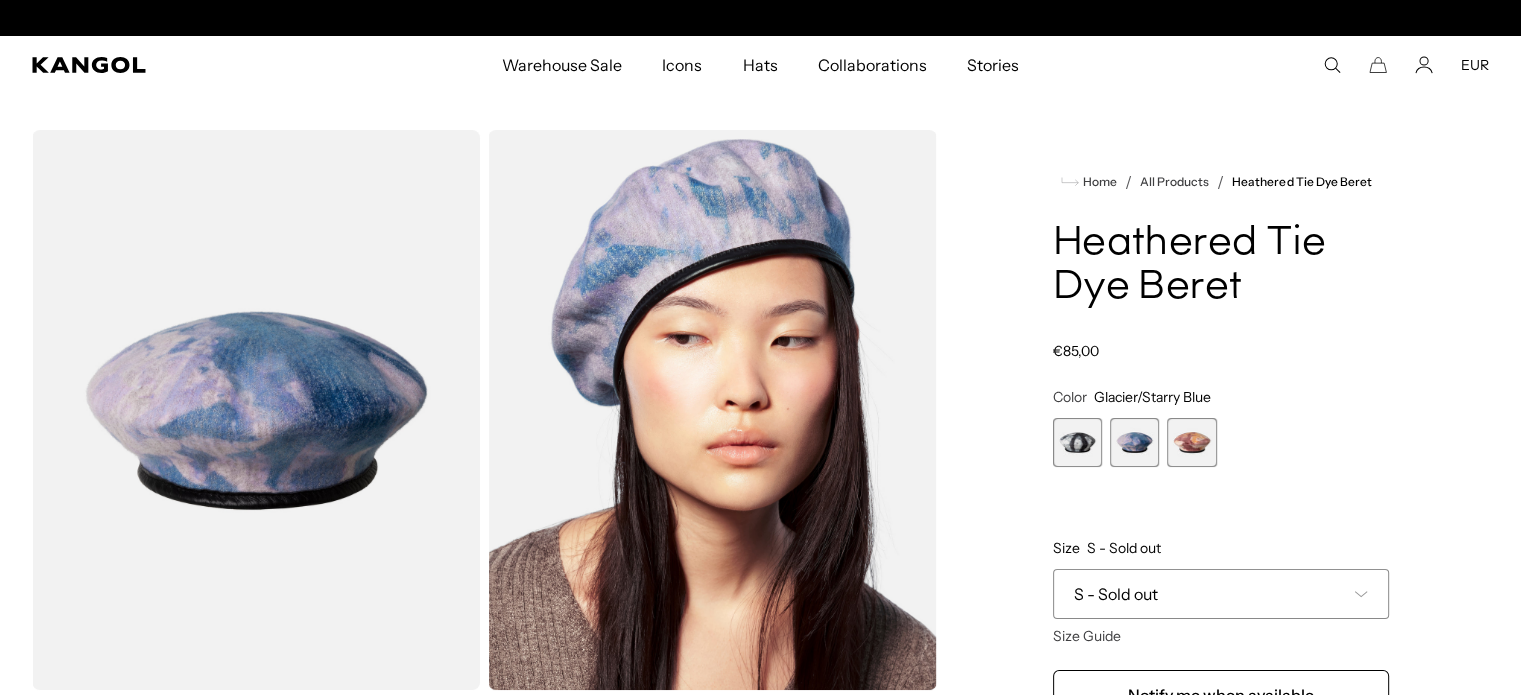 scroll, scrollTop: 0, scrollLeft: 412, axis: horizontal 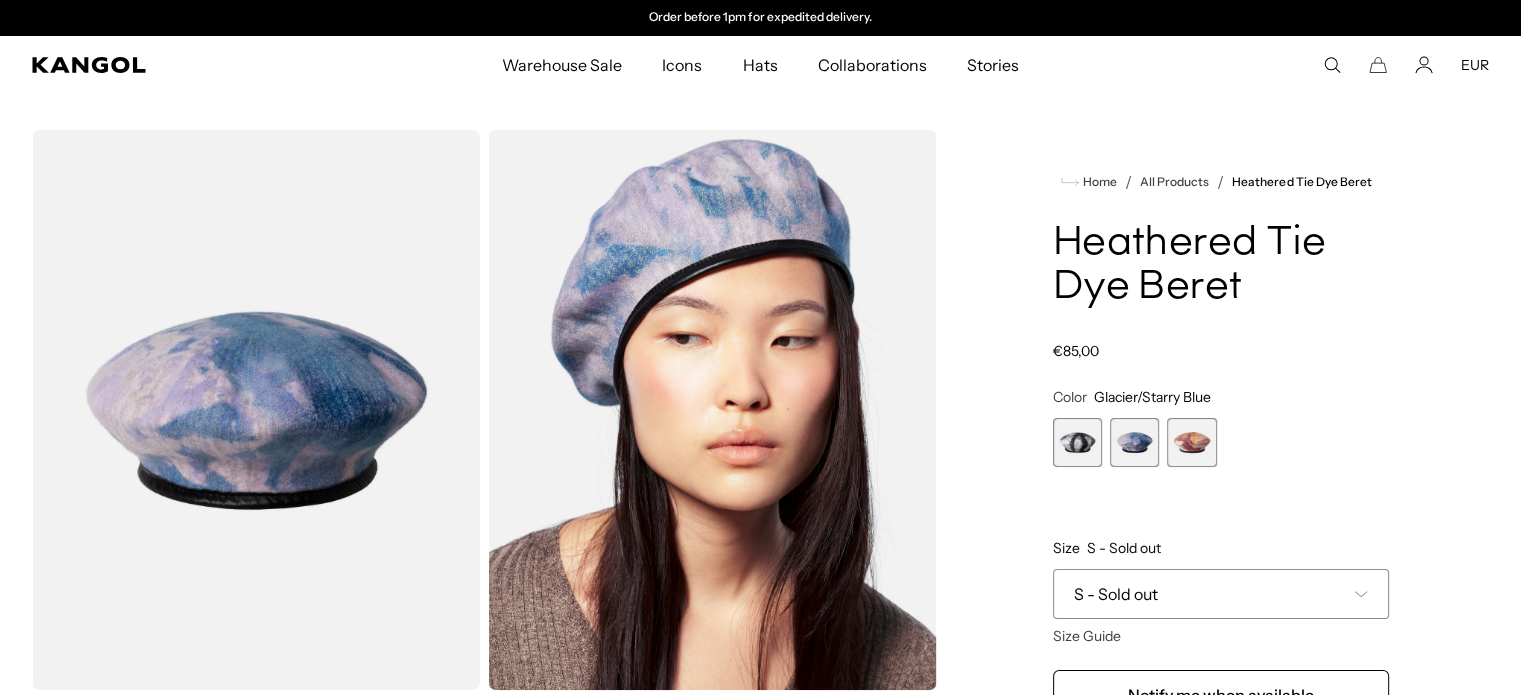 click at bounding box center [1191, 442] 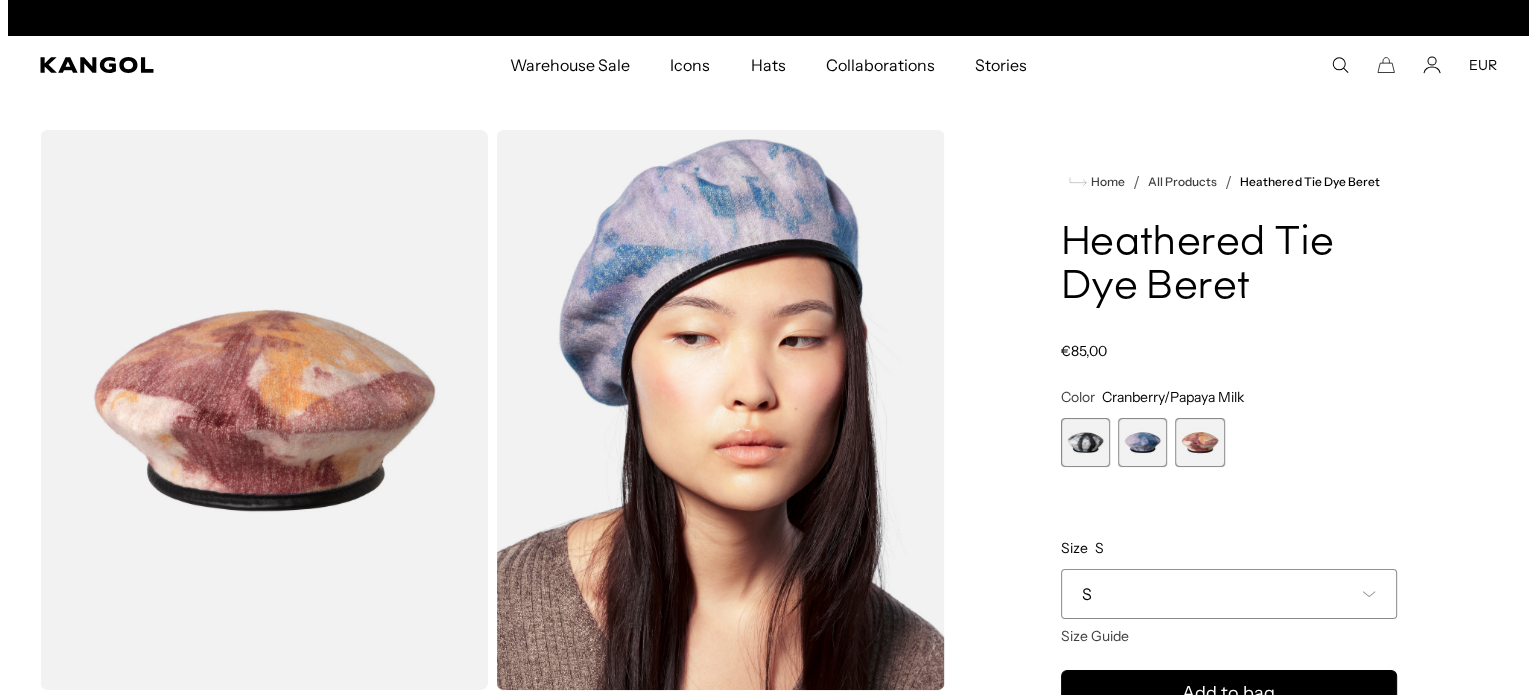 scroll, scrollTop: 0, scrollLeft: 0, axis: both 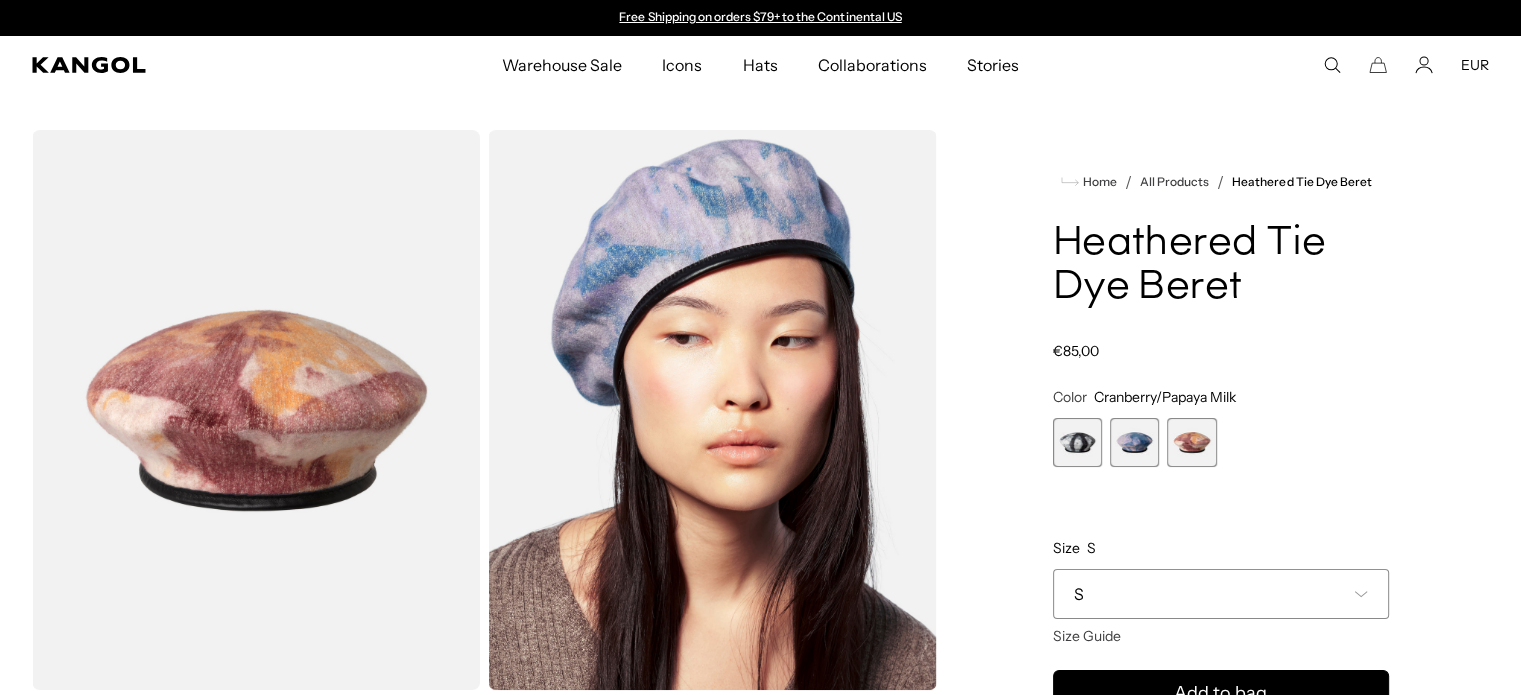 click at bounding box center (256, 410) 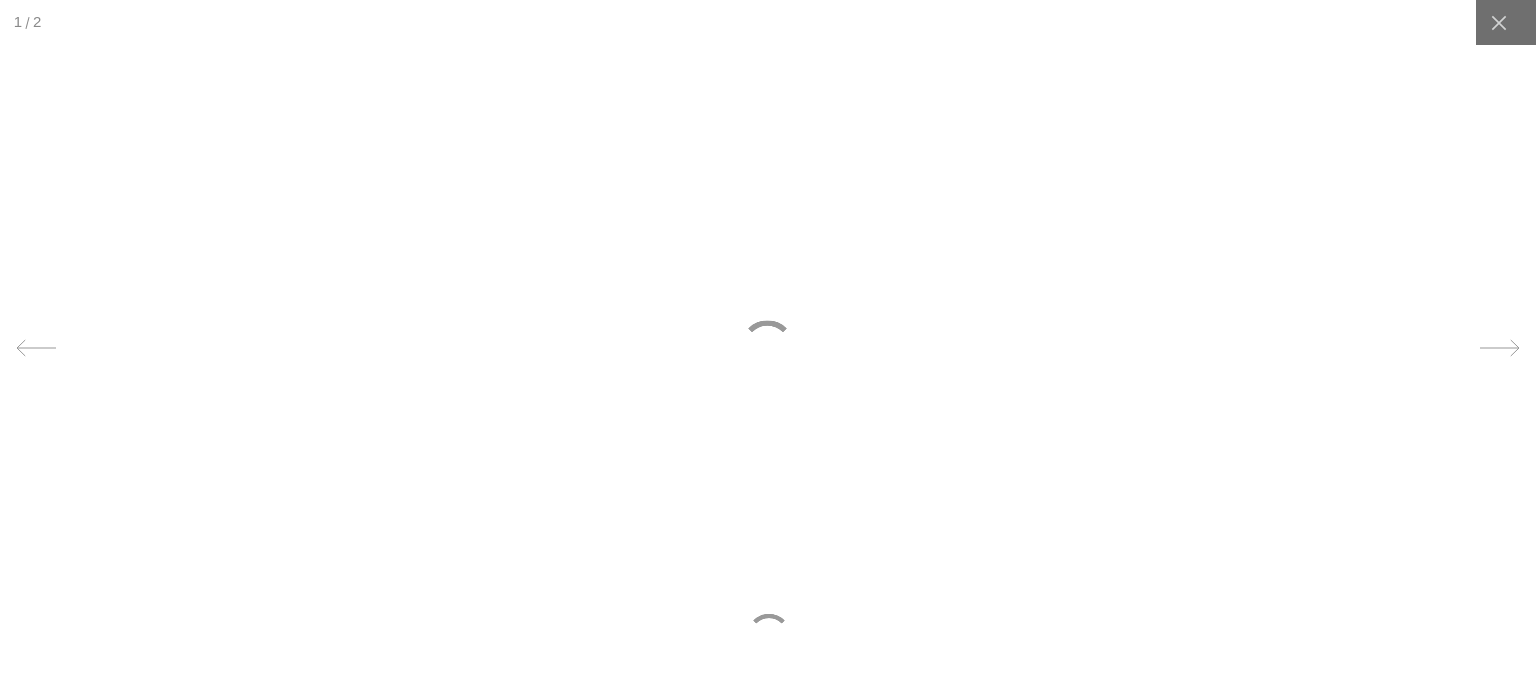 scroll, scrollTop: 0, scrollLeft: 412, axis: horizontal 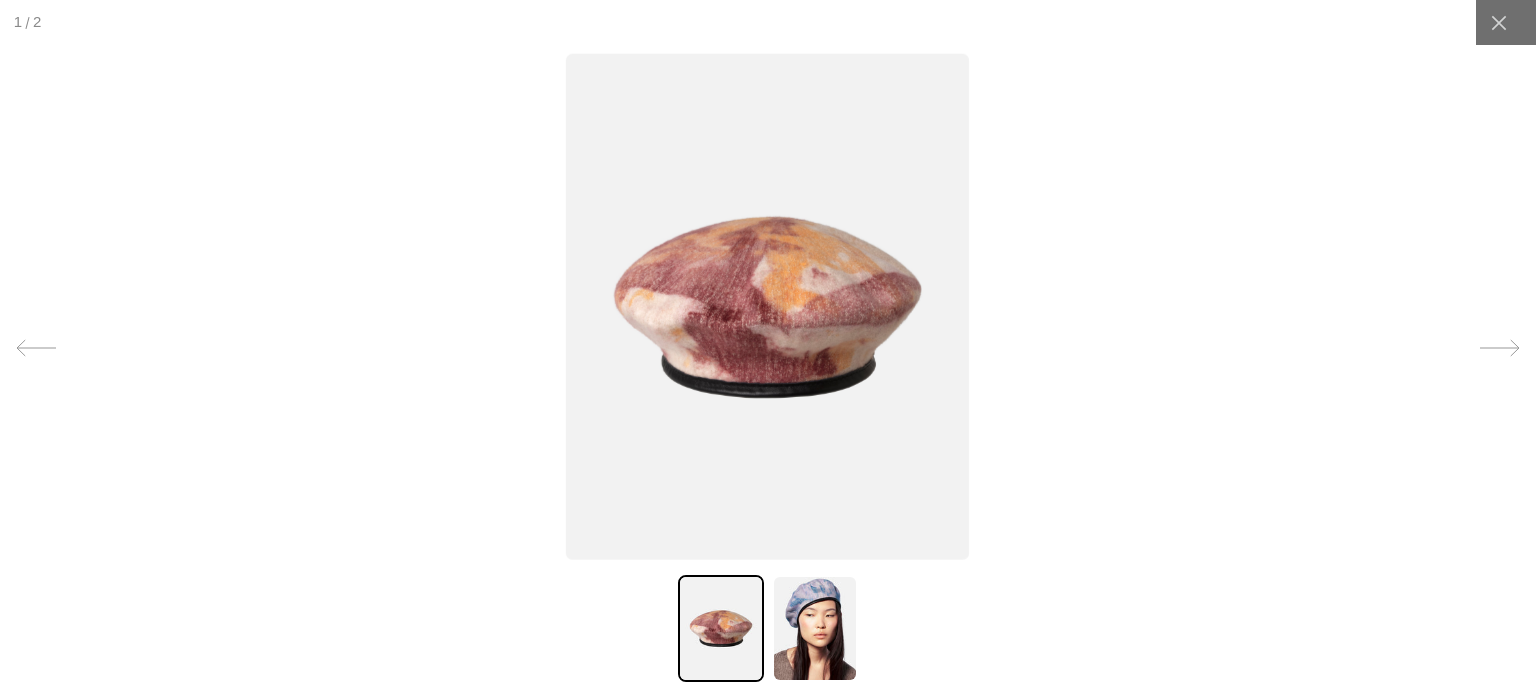 click at bounding box center [767, 306] 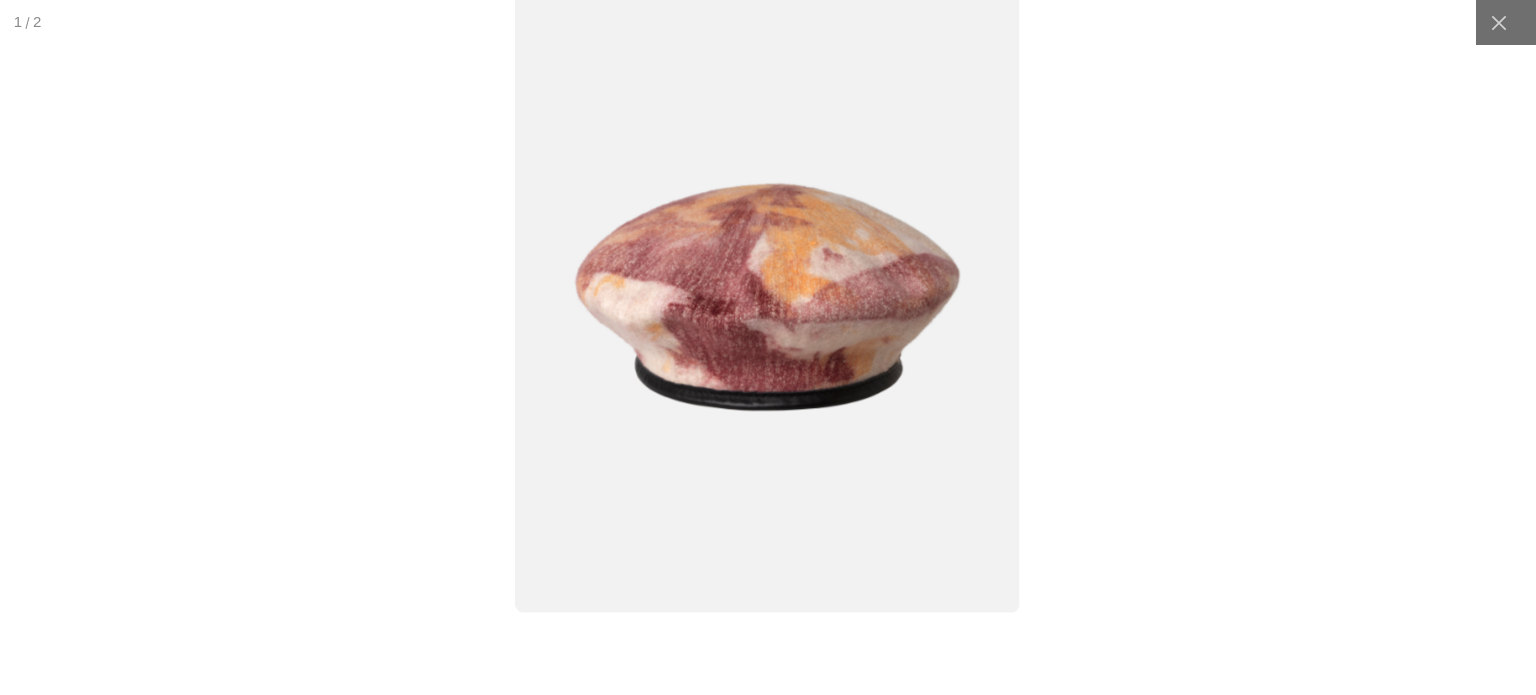 click at bounding box center [768, 296] 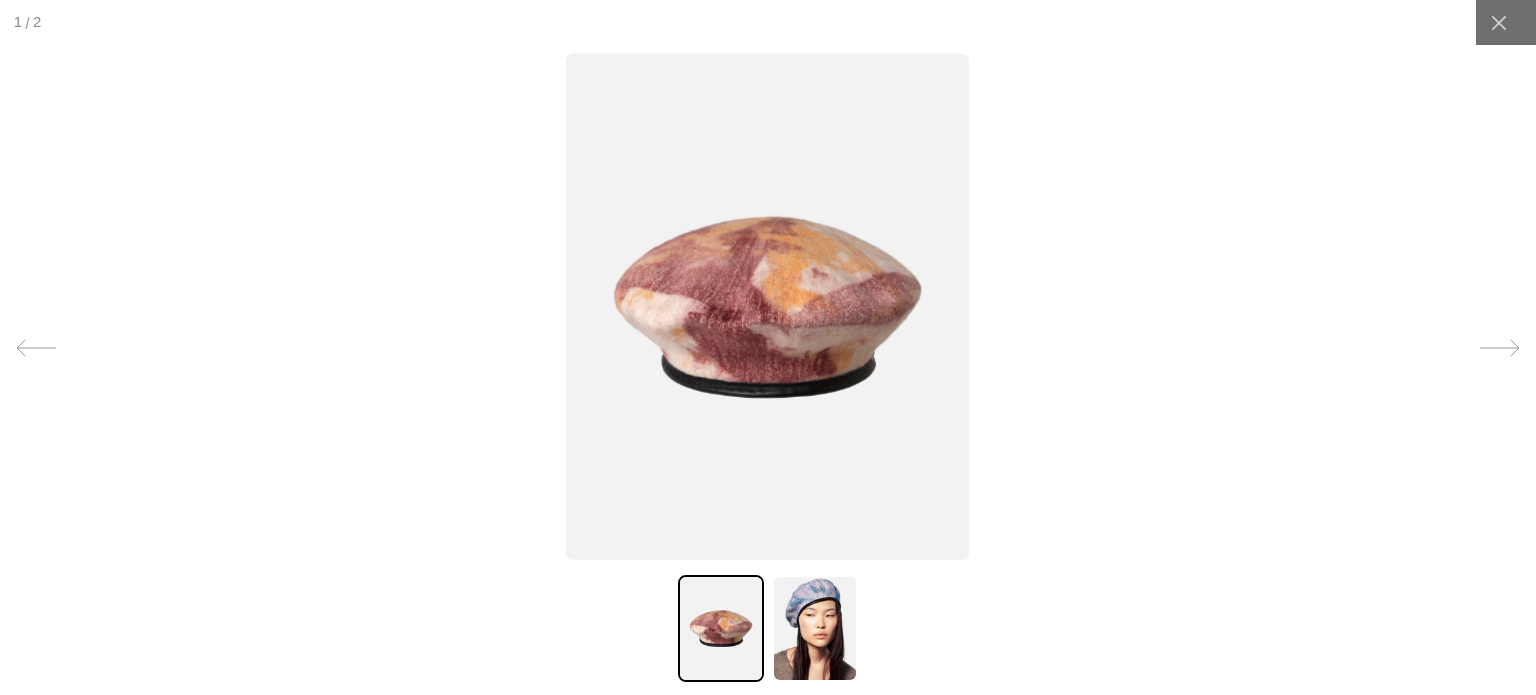 scroll, scrollTop: 0, scrollLeft: 0, axis: both 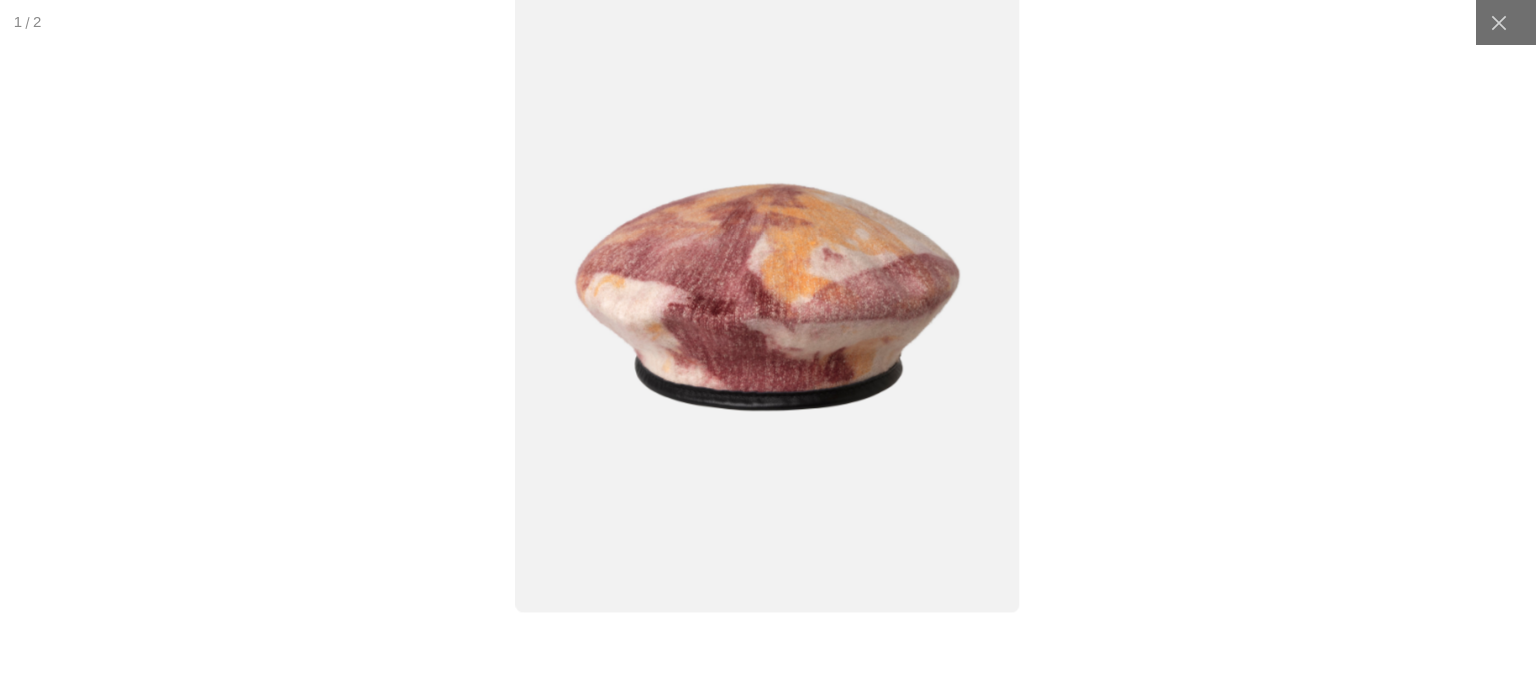 click at bounding box center [768, 296] 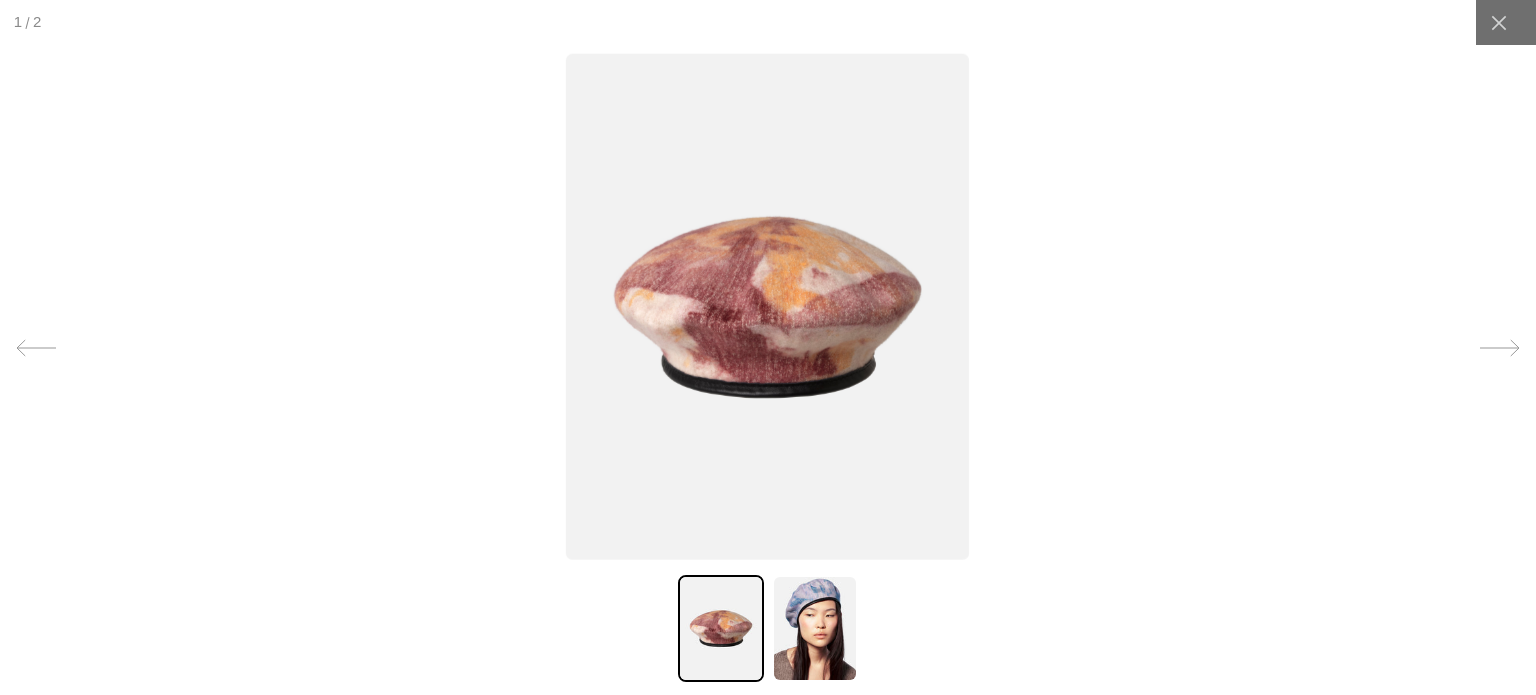 click at bounding box center [767, 306] 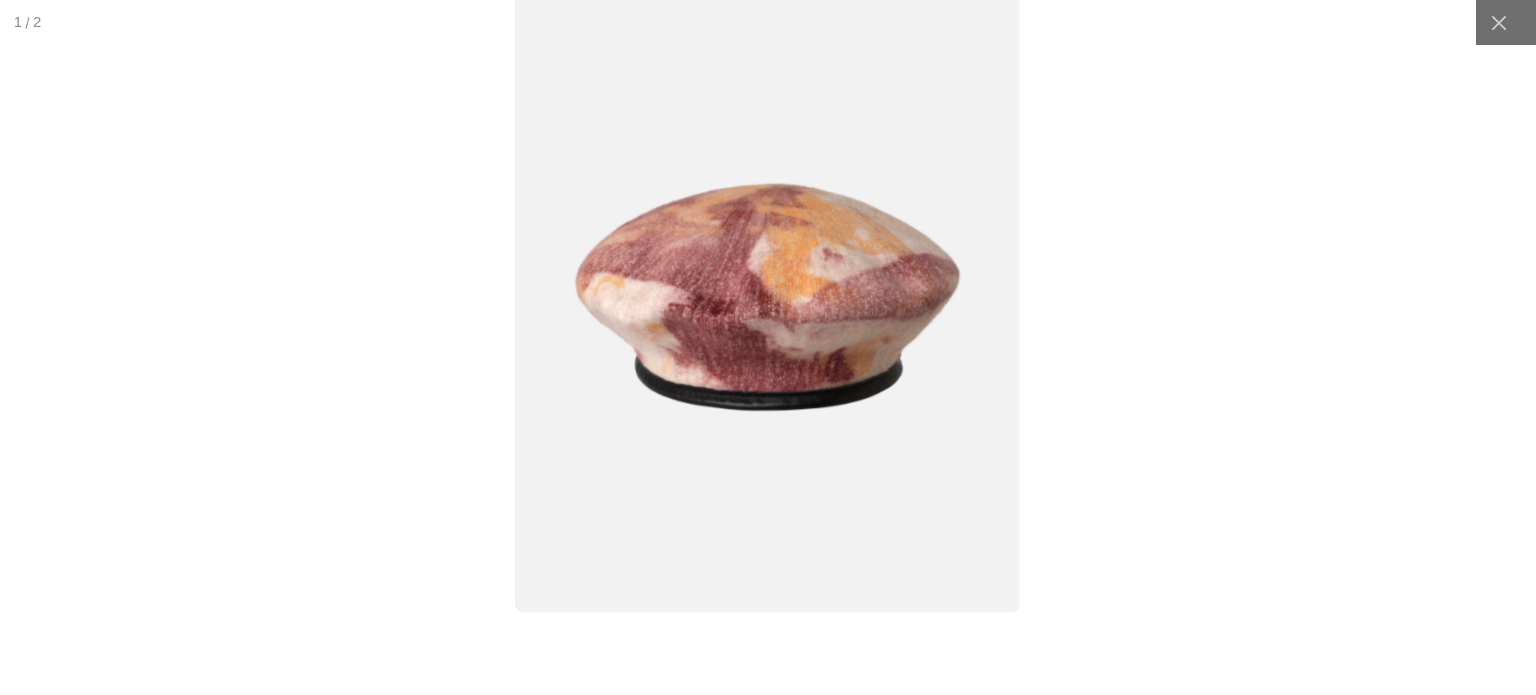 click at bounding box center [768, 296] 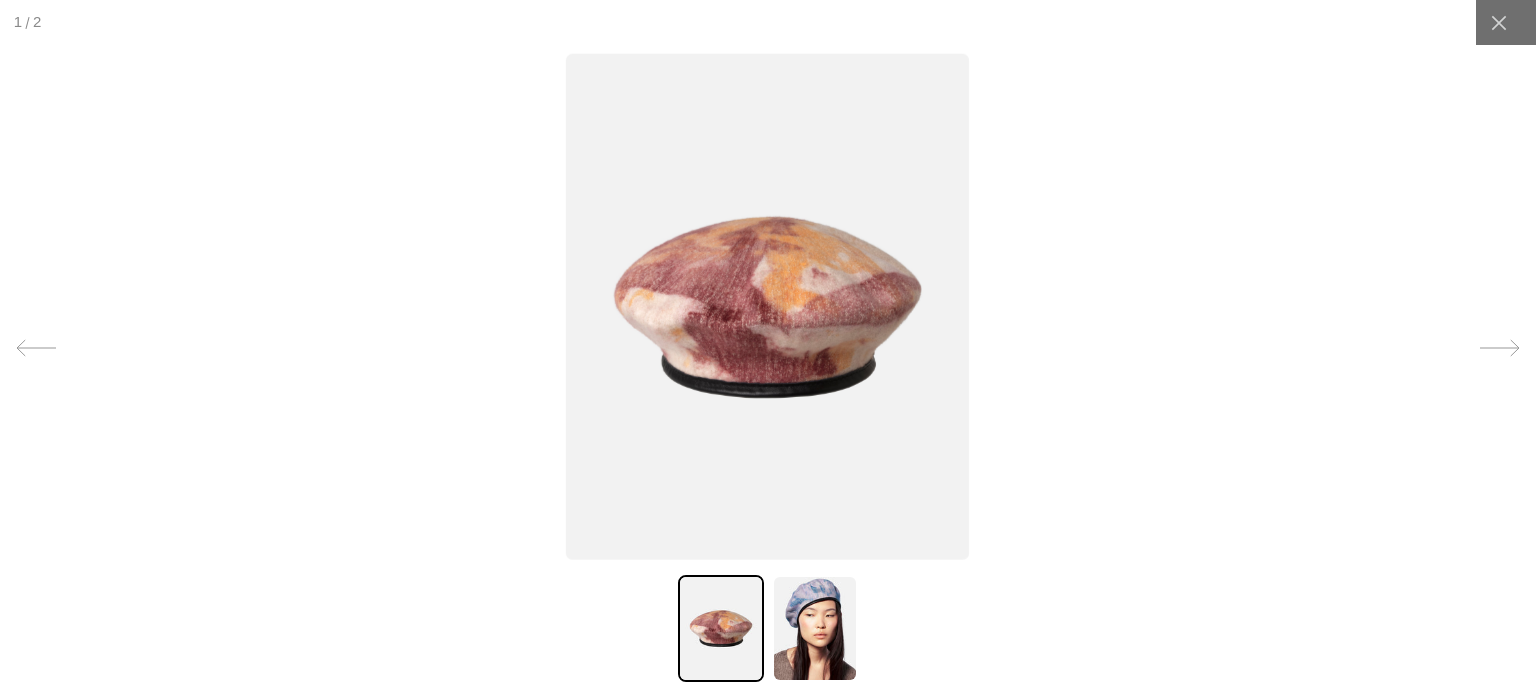 click at bounding box center (767, 306) 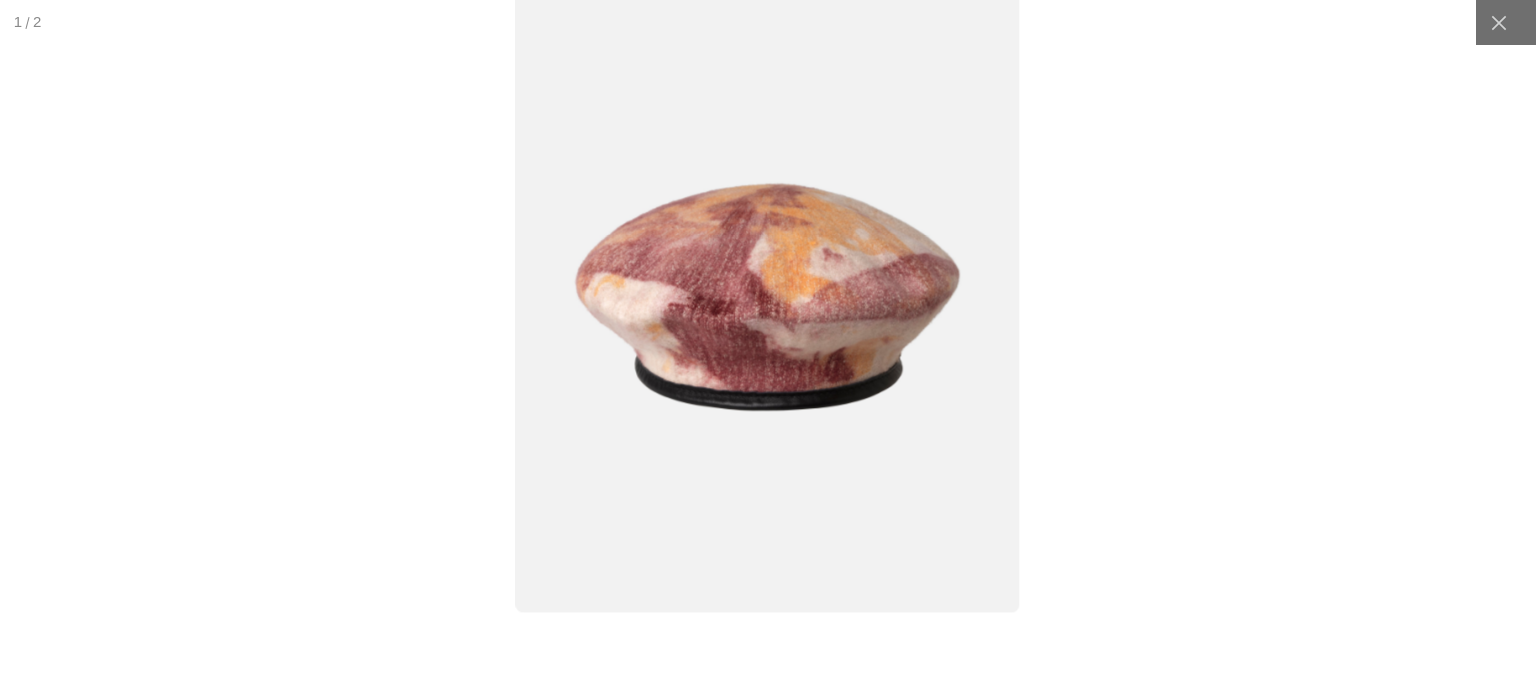 click at bounding box center [768, 296] 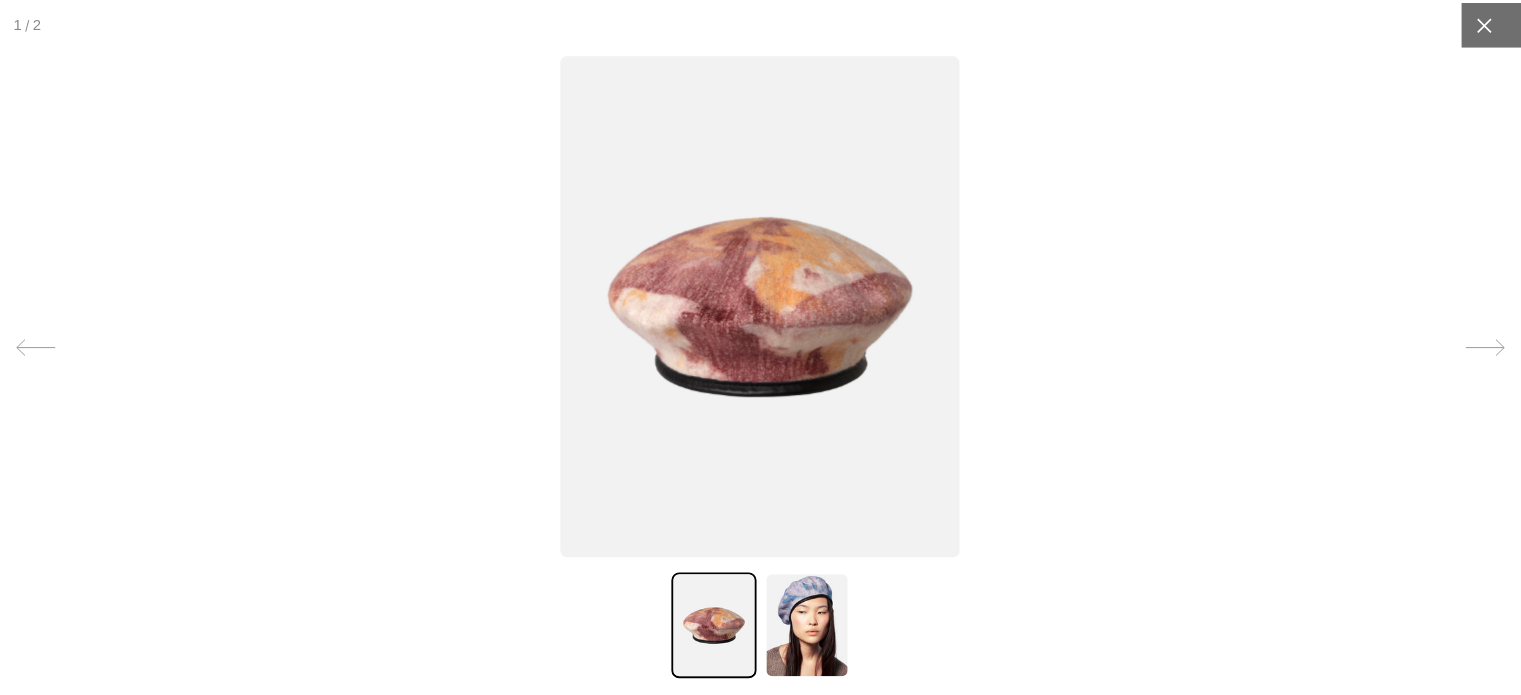 scroll, scrollTop: 0, scrollLeft: 412, axis: horizontal 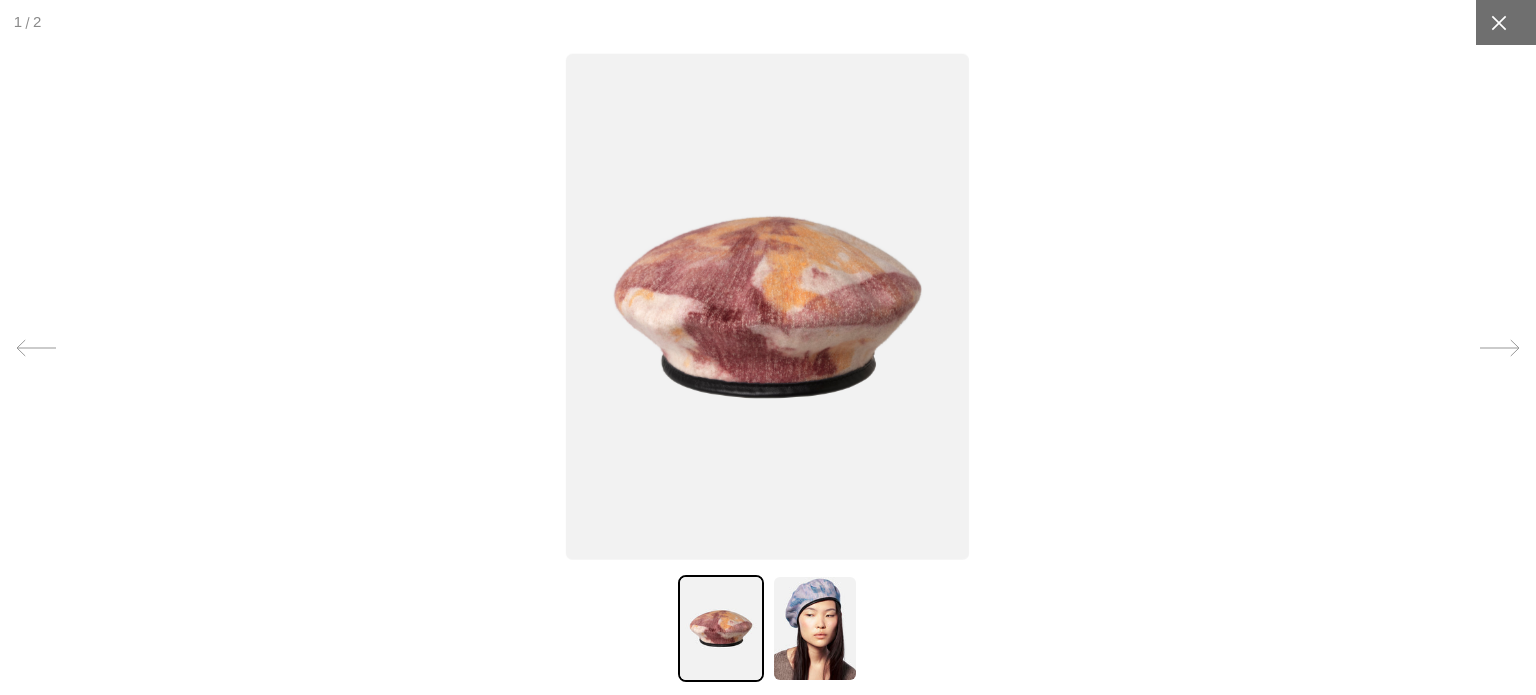 click at bounding box center [1498, 22] 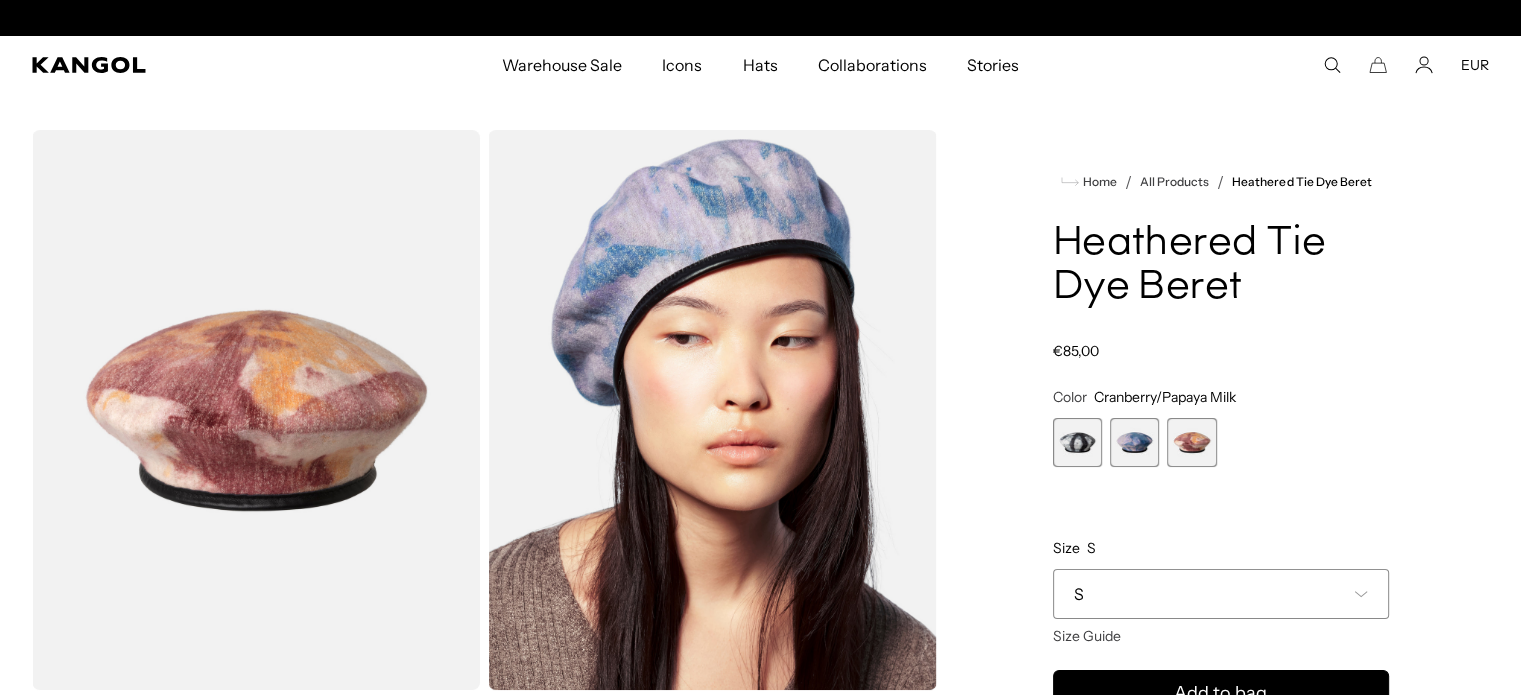scroll, scrollTop: 0, scrollLeft: 412, axis: horizontal 